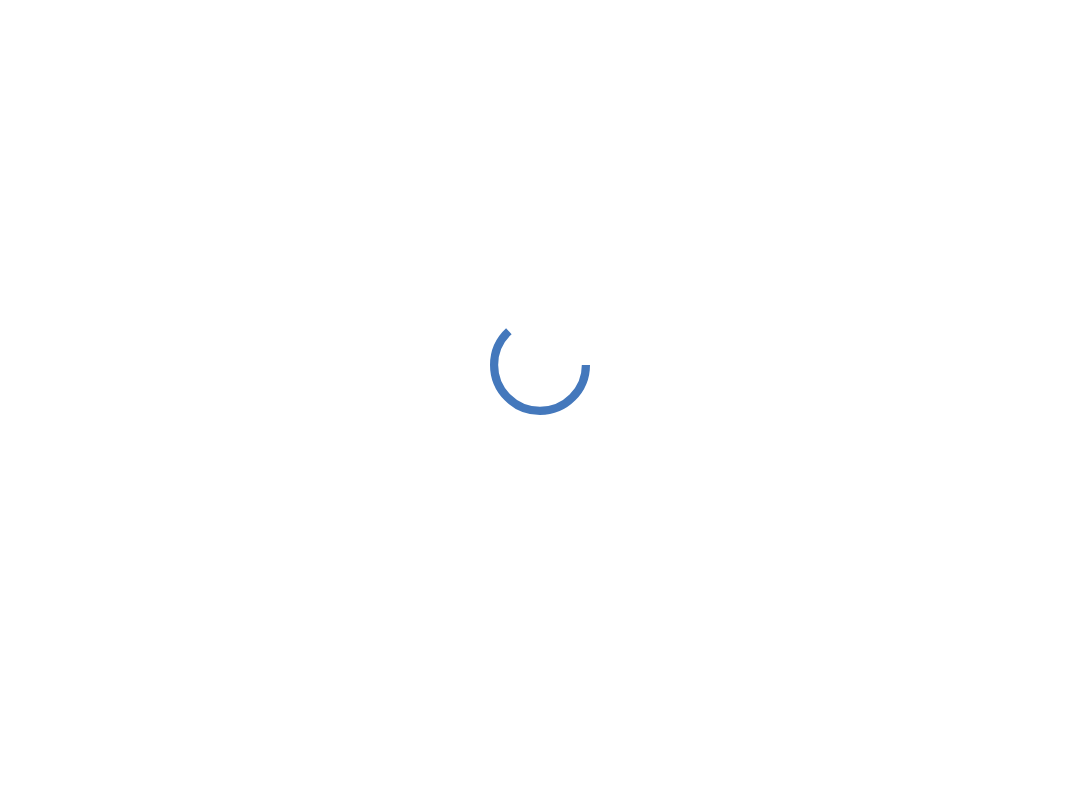 scroll, scrollTop: 0, scrollLeft: 0, axis: both 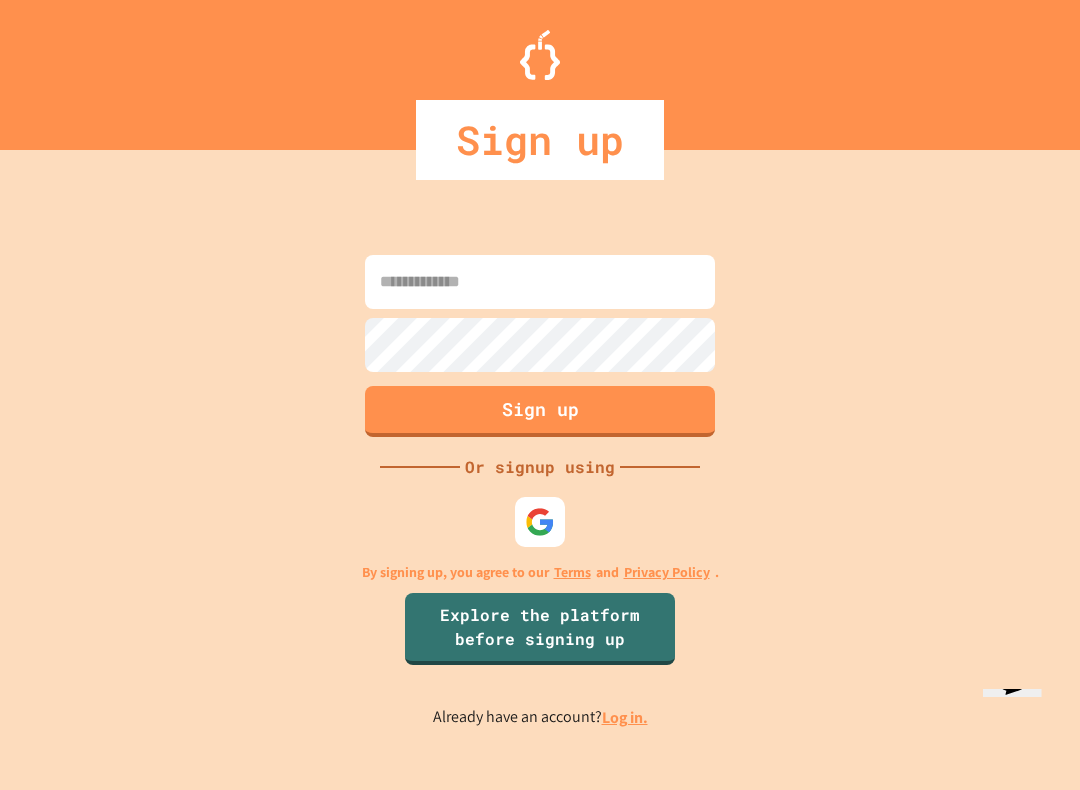 click at bounding box center (540, 282) 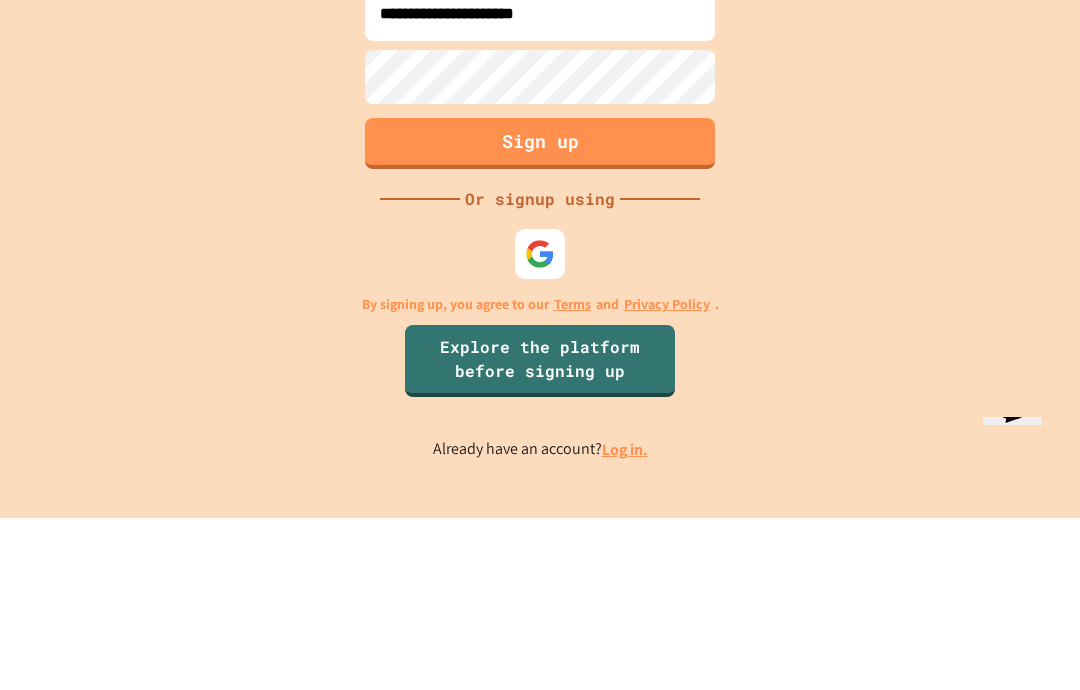 type on "**********" 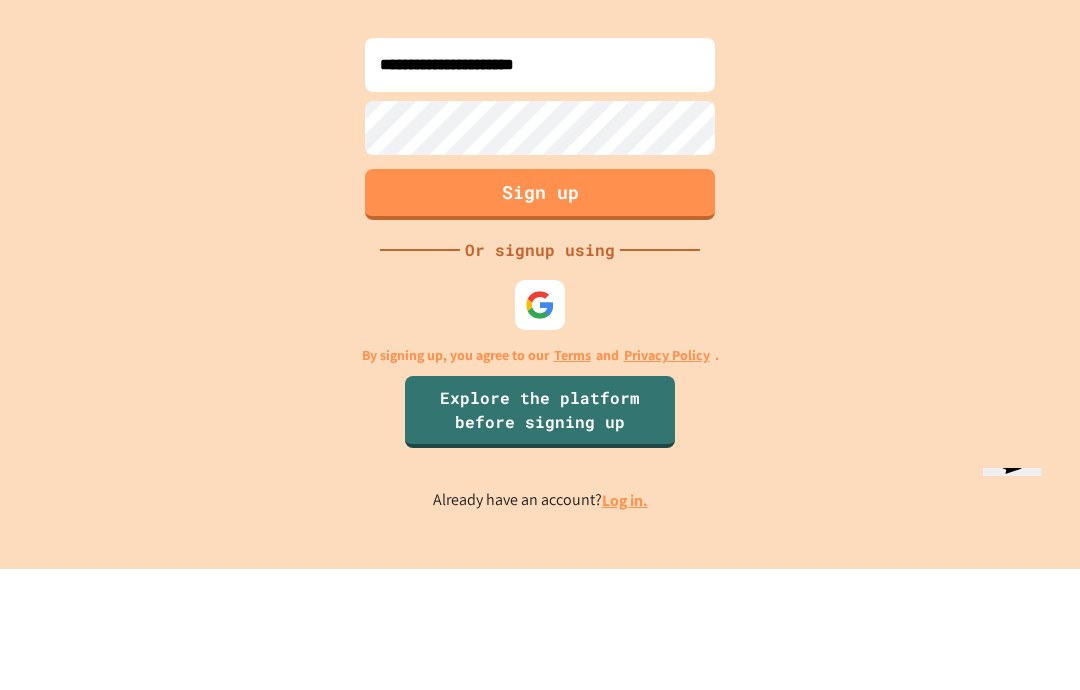 click on "Sign up" at bounding box center [540, 315] 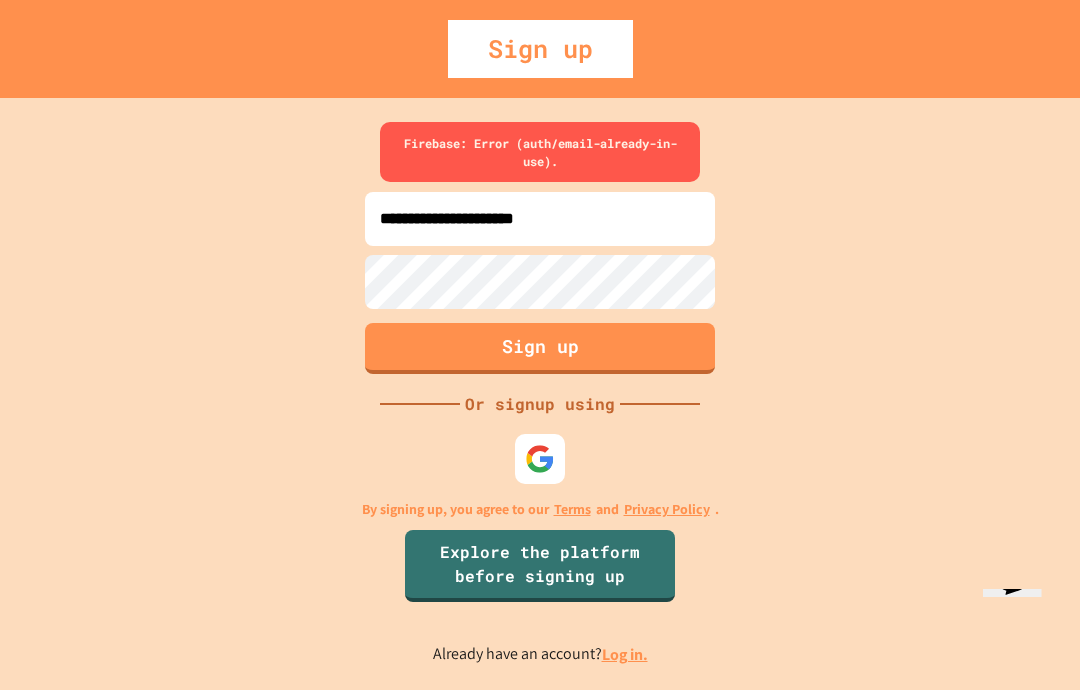 click on "**********" at bounding box center [540, 394] 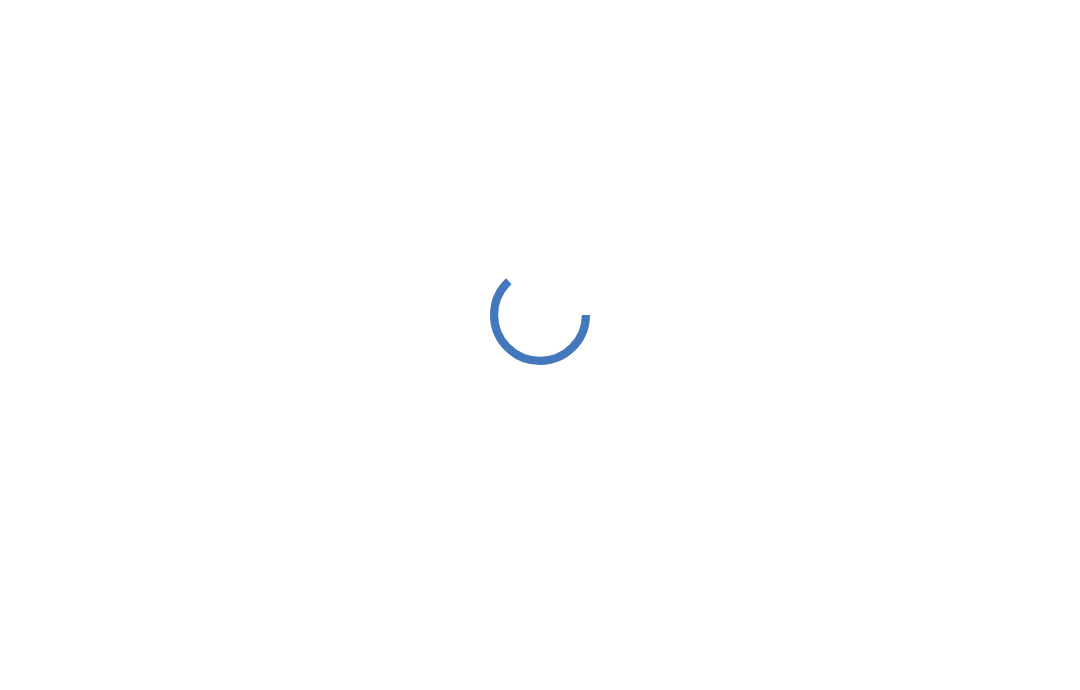 scroll, scrollTop: 0, scrollLeft: 0, axis: both 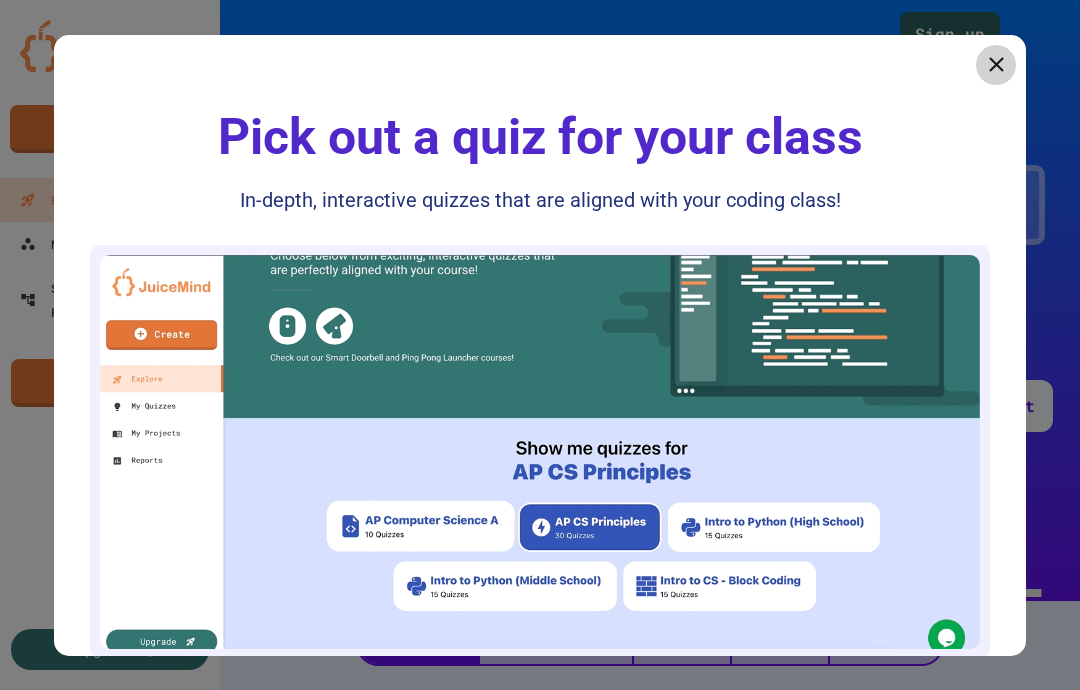 click 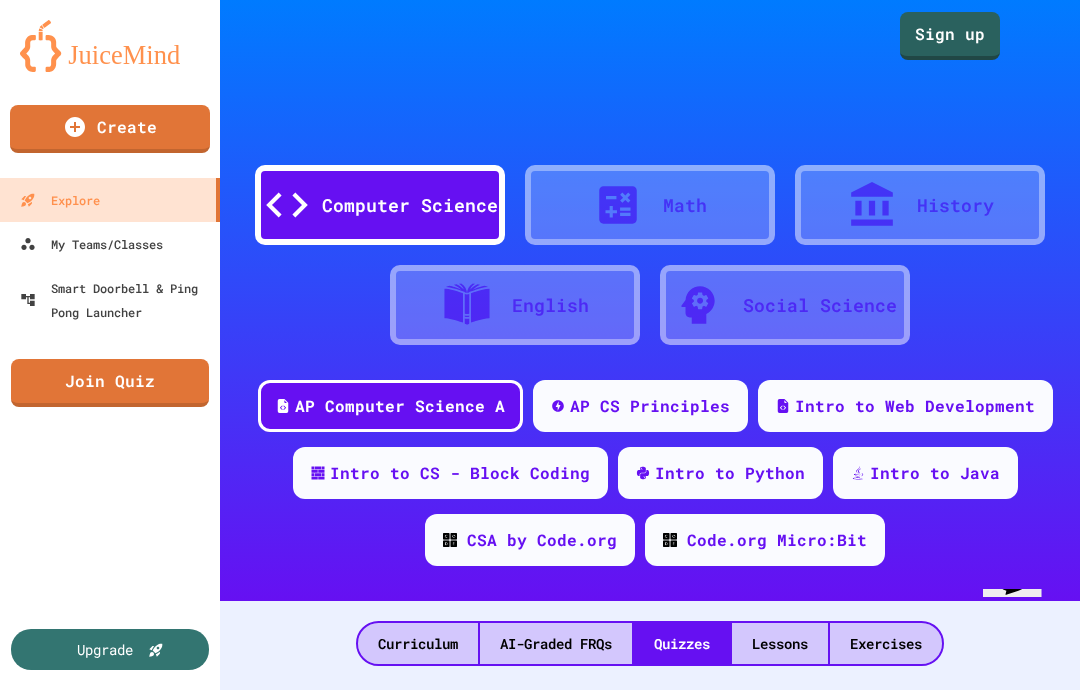 click on "Join Quiz" at bounding box center [110, 383] 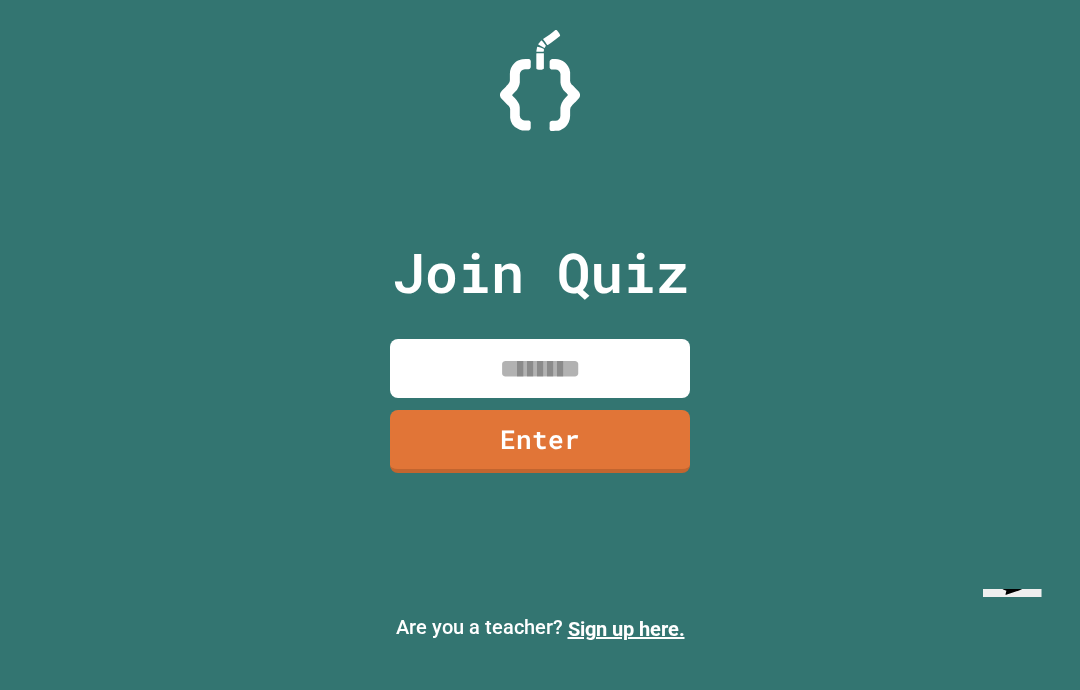 click at bounding box center (540, 368) 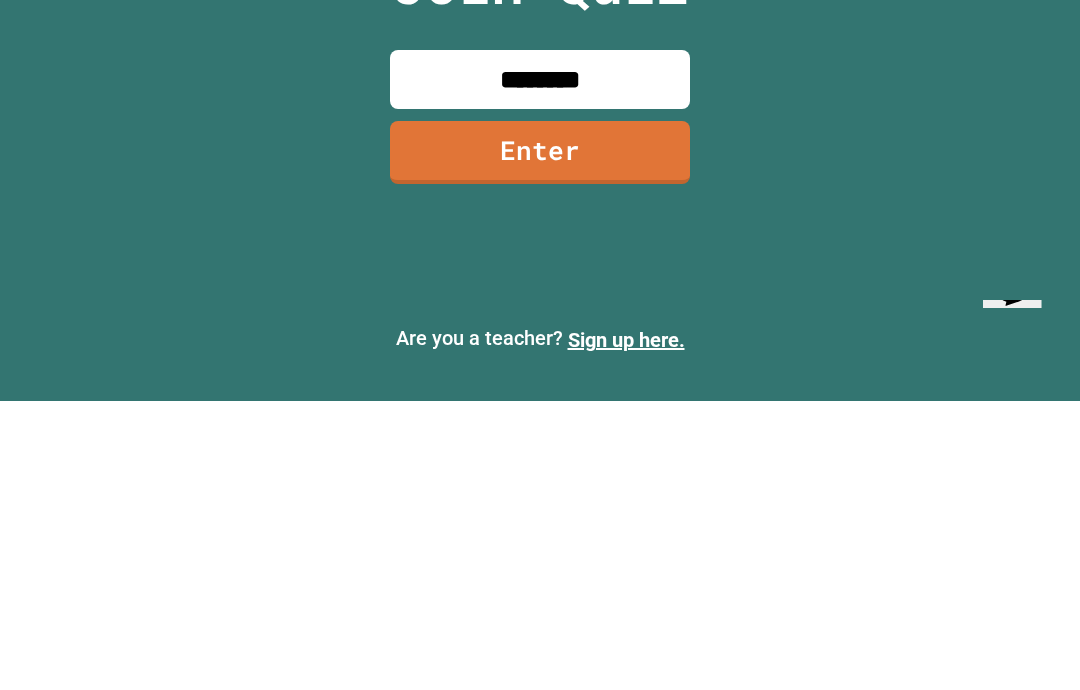 type on "********" 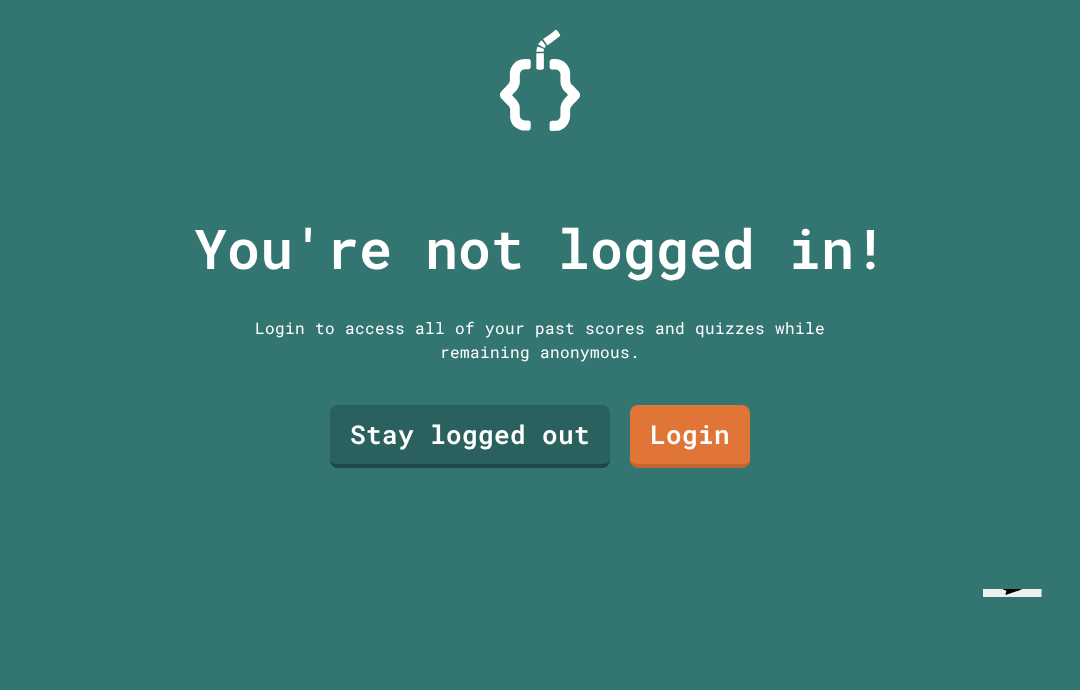 click on "Stay logged out" at bounding box center [470, 436] 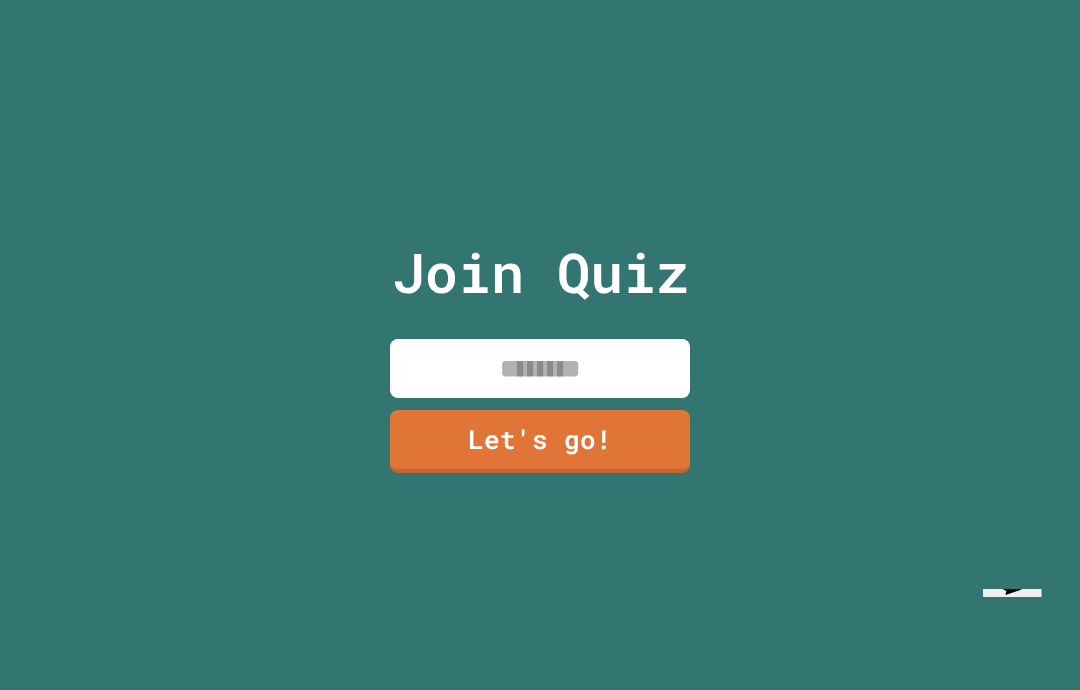 click at bounding box center [540, 368] 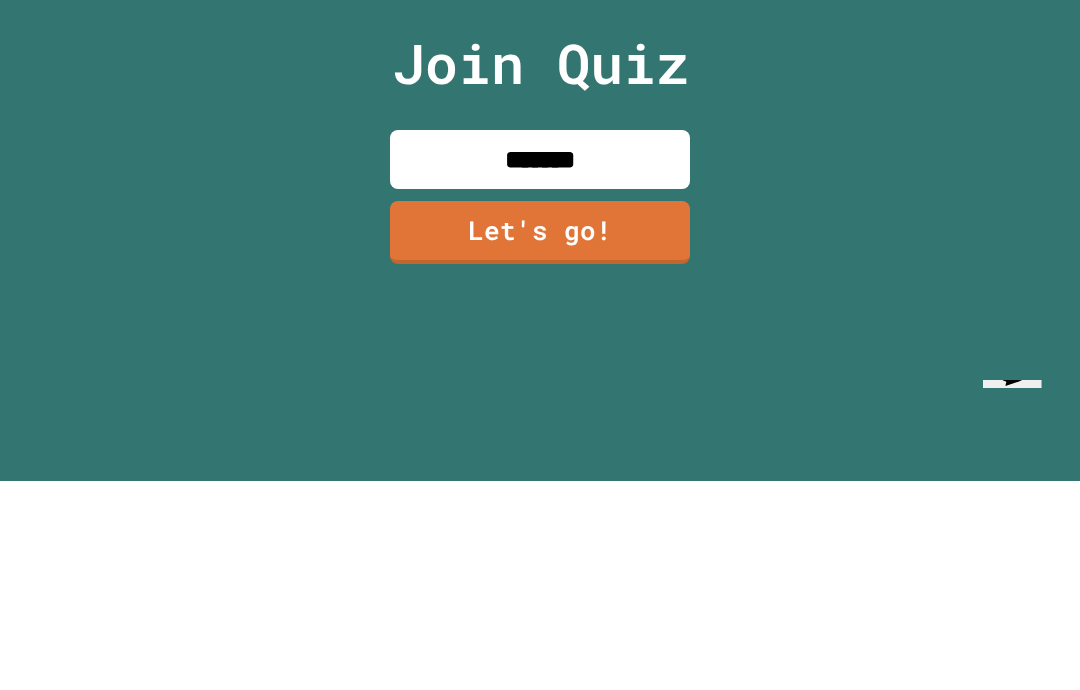 type on "********" 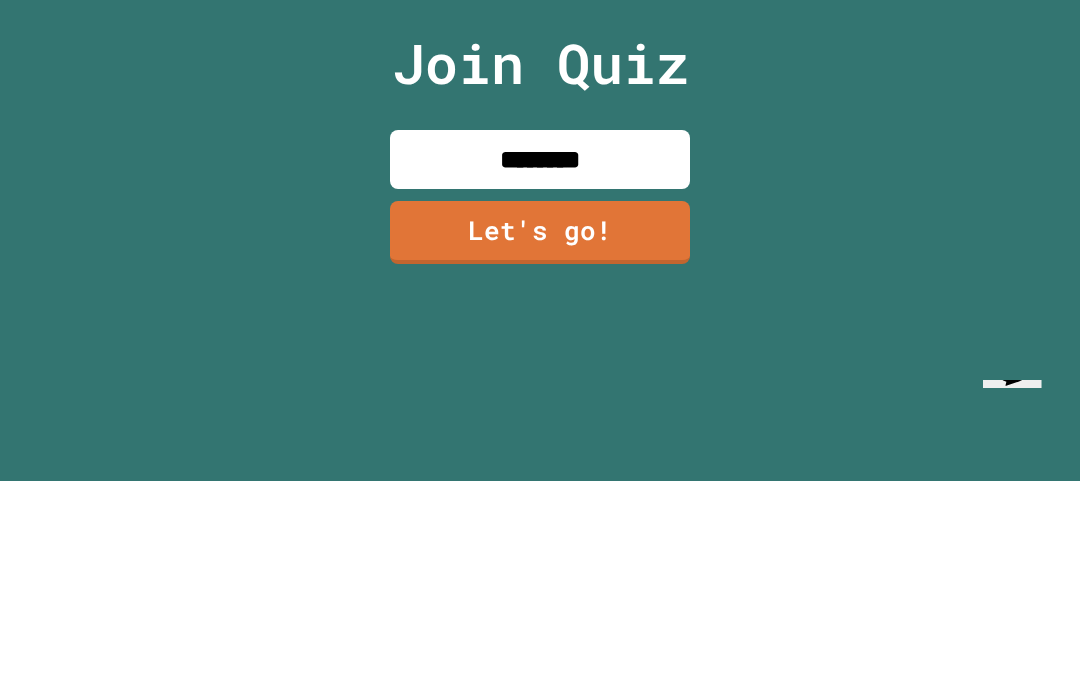 click on "Let's go!" at bounding box center [540, 441] 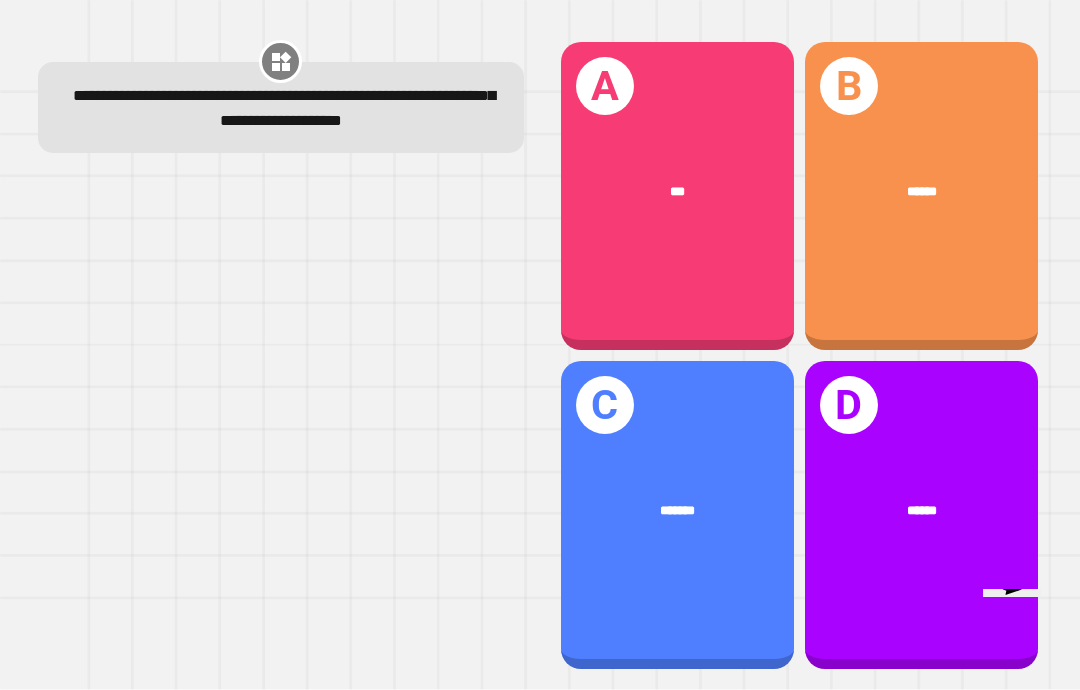 scroll, scrollTop: 2, scrollLeft: 0, axis: vertical 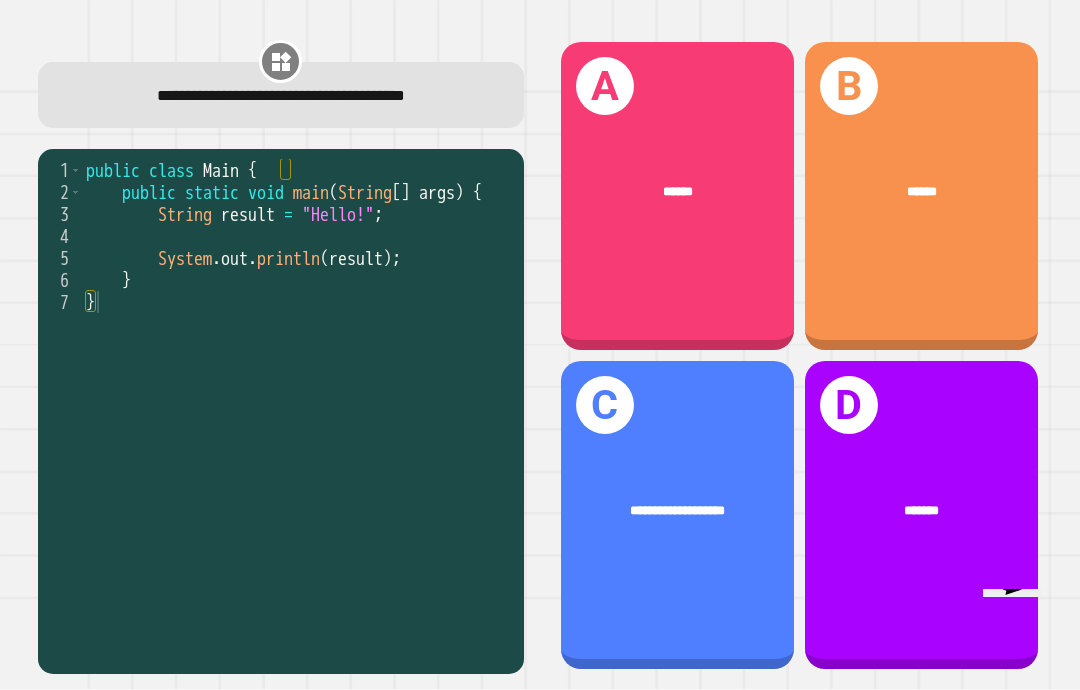 click on "A ******" at bounding box center (677, 196) 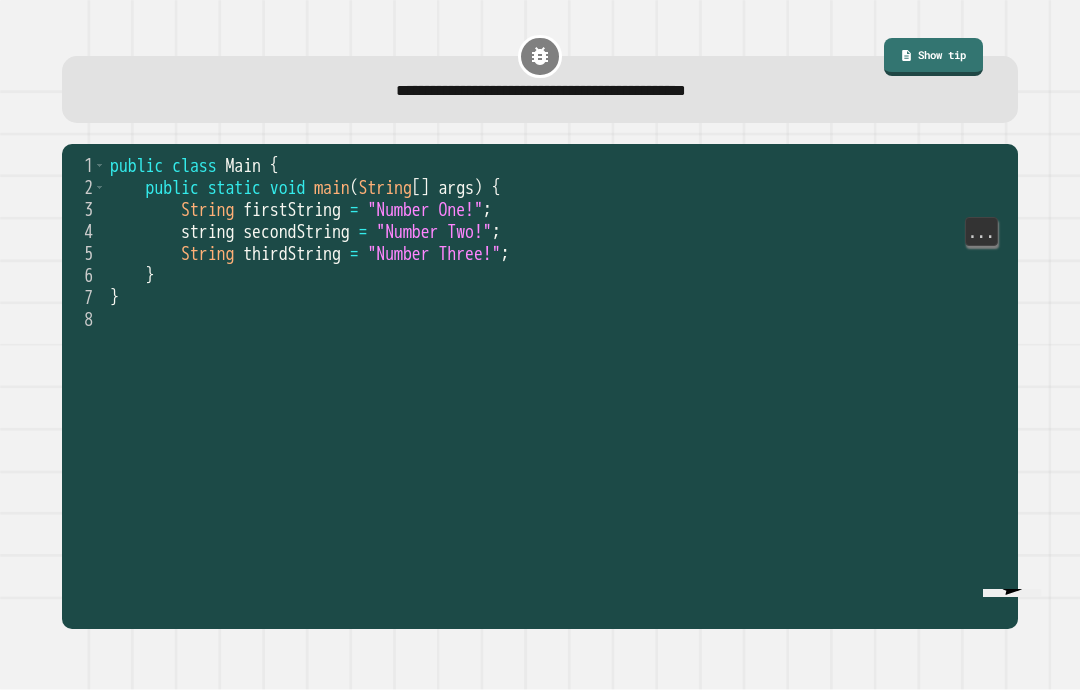 scroll, scrollTop: 80, scrollLeft: 0, axis: vertical 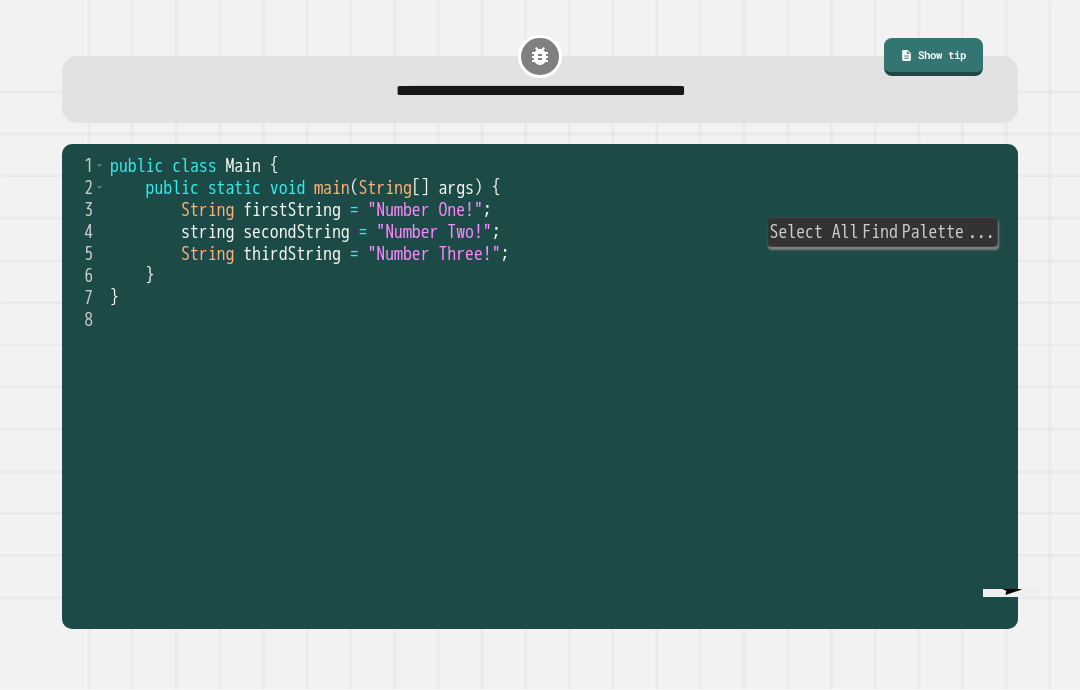 click on "string   secondString   =   "Number Two!" ;" at bounding box center (500110, 231) 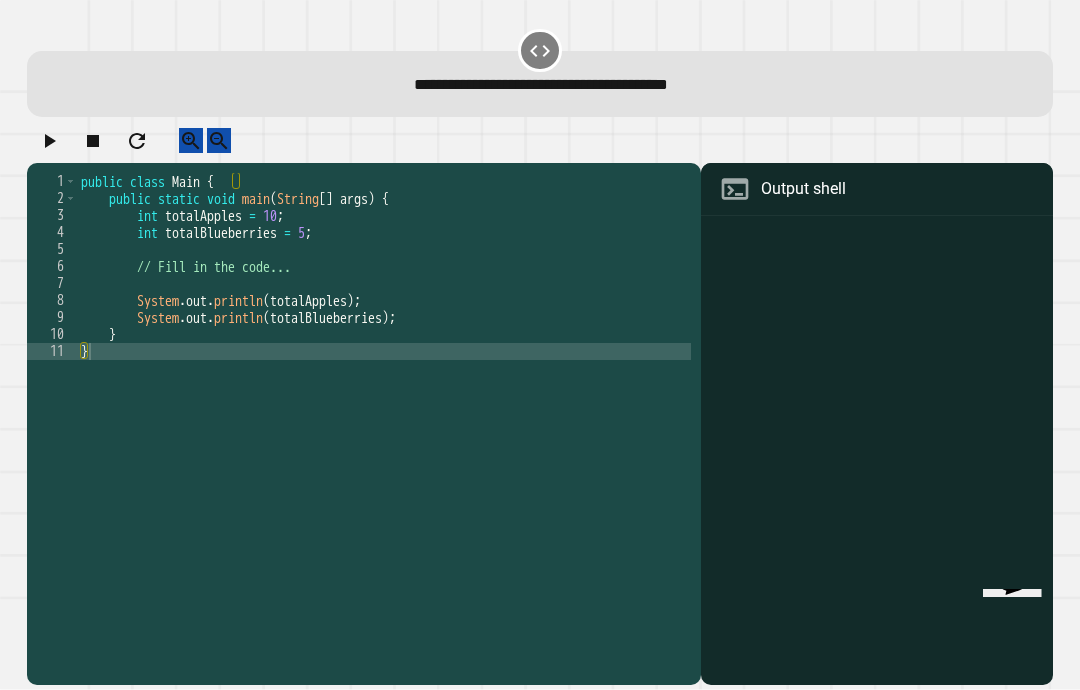 scroll, scrollTop: 0, scrollLeft: 0, axis: both 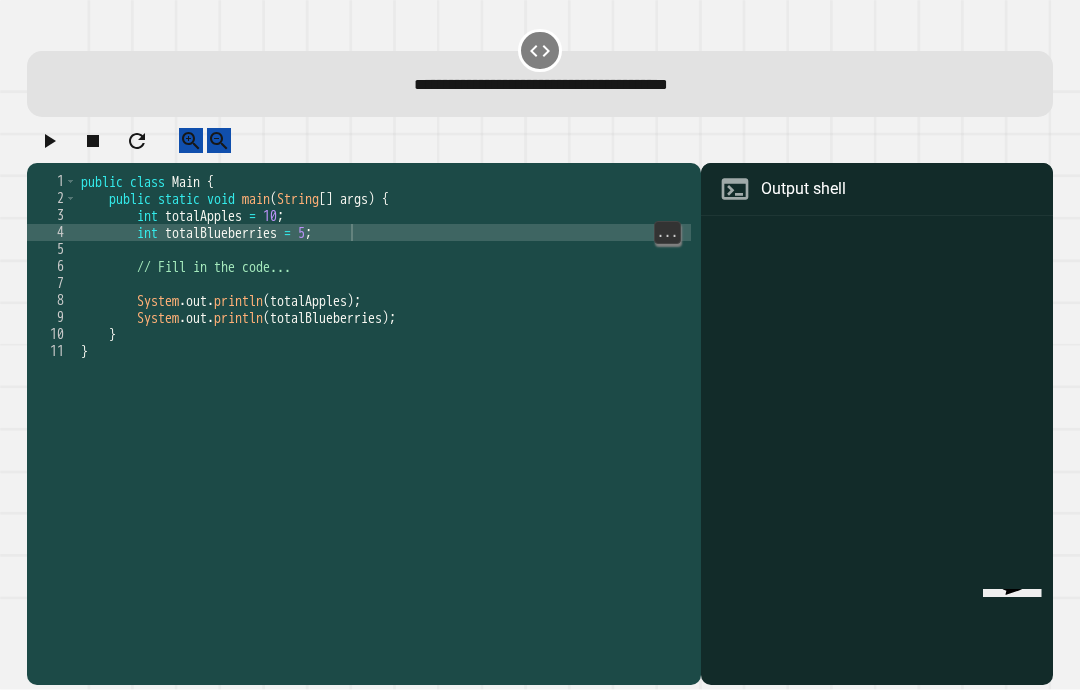 click on "public   class   Main   {      public   static   void   main ( String [ ]   args )   {           int   totalApples   =   10 ;           int   totalBlueberries   =   5 ;                     // Fill in the code...                     System . out . println ( totalApples ) ;           System . out . println ( totalBlueberries ) ;      } }" at bounding box center (384, 462) 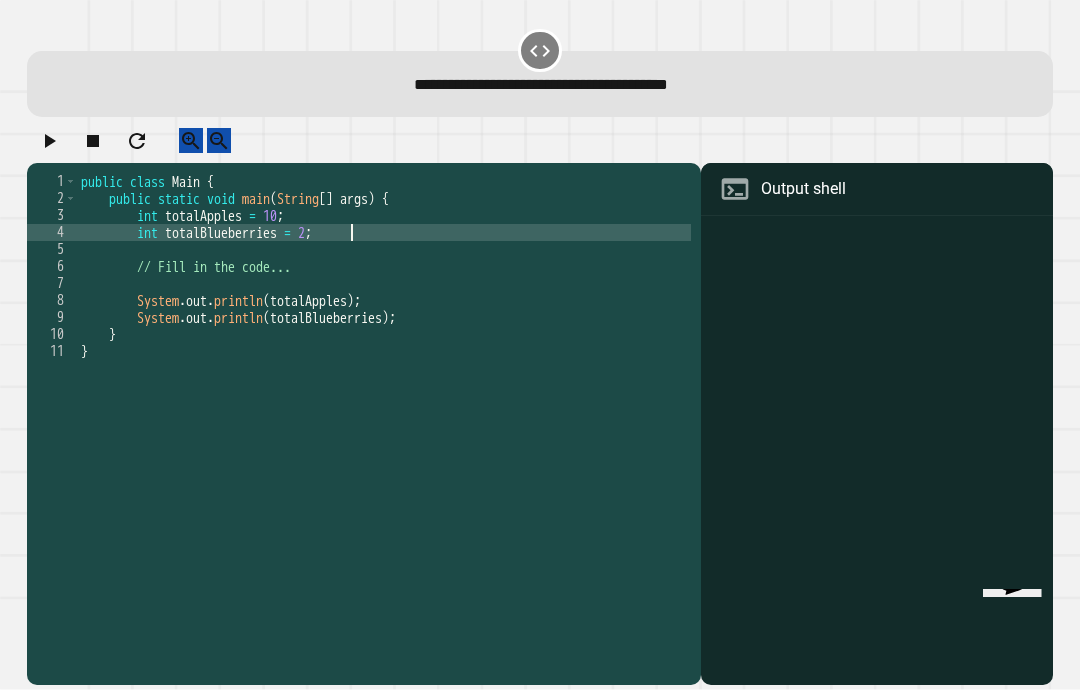 type on "**********" 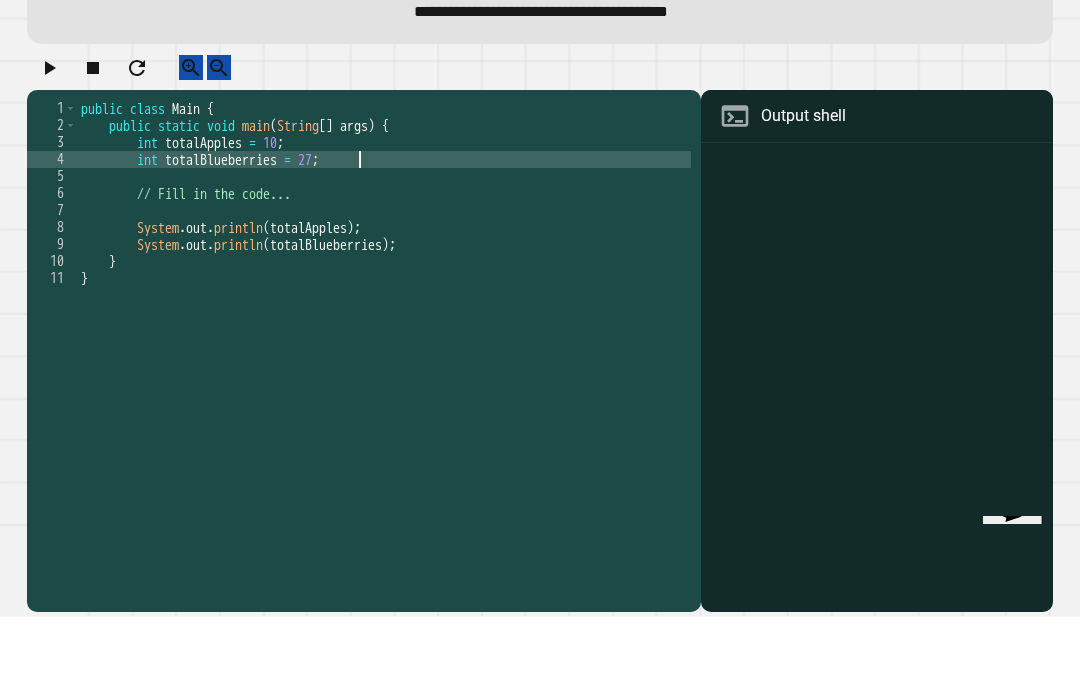 scroll, scrollTop: 73, scrollLeft: 0, axis: vertical 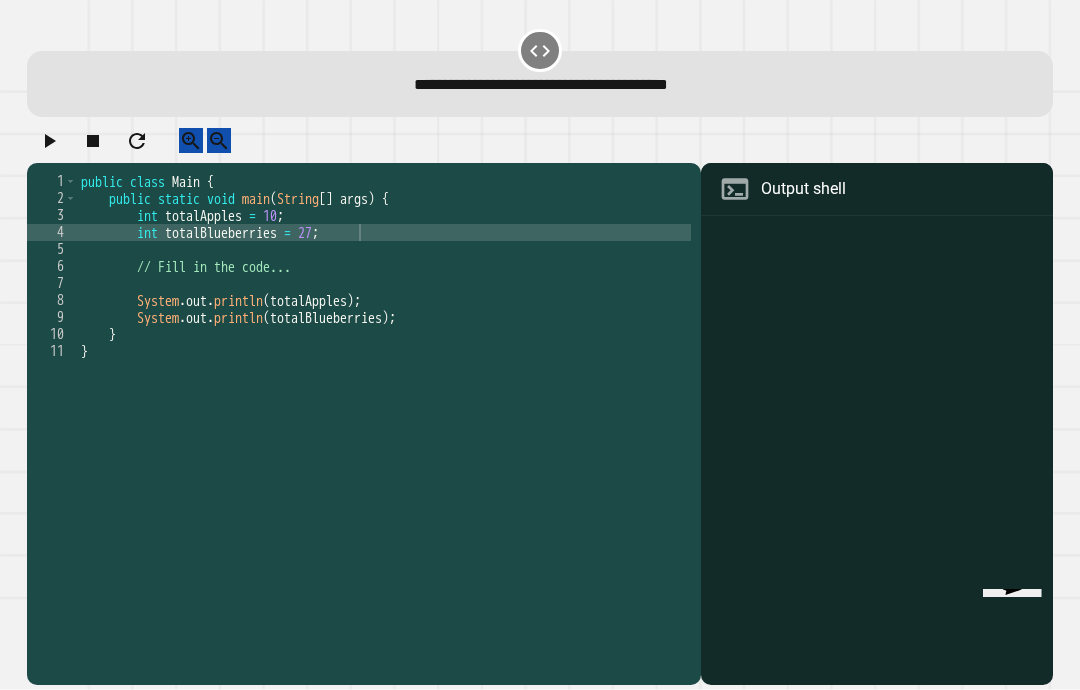 click 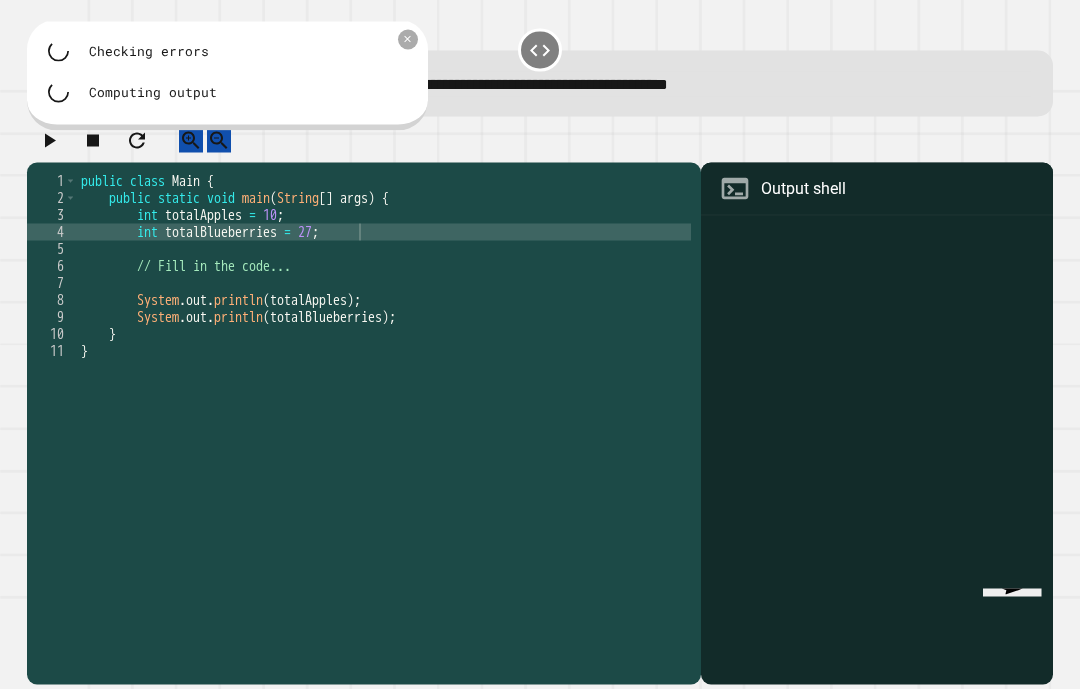 scroll, scrollTop: 0, scrollLeft: 0, axis: both 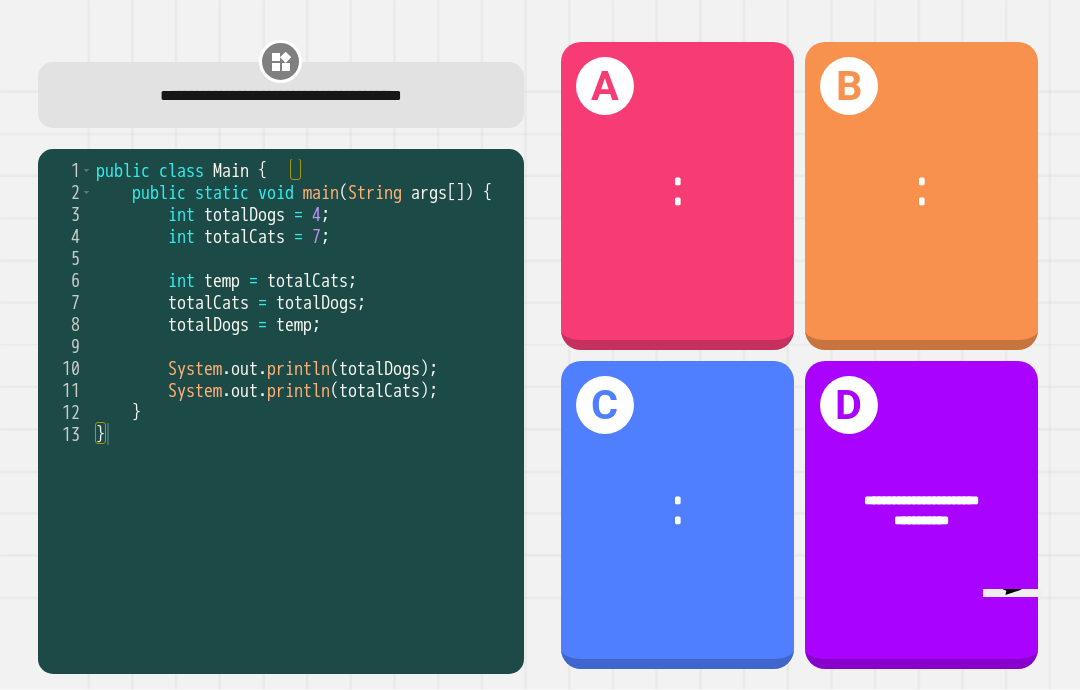 click on "C * *" at bounding box center (677, 515) 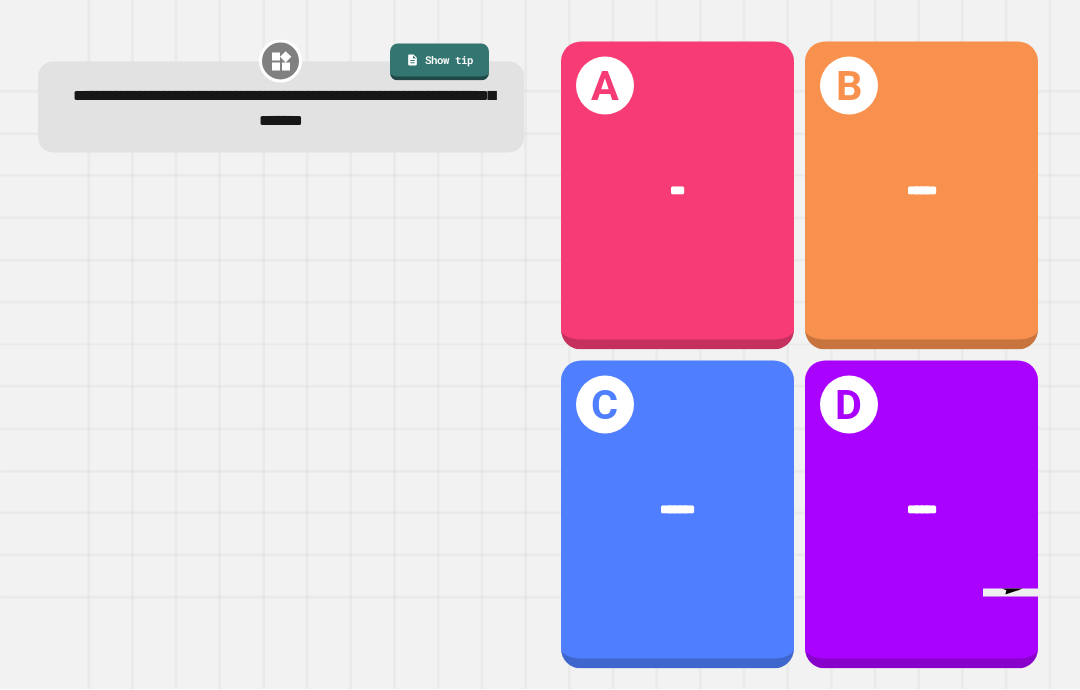 scroll, scrollTop: 0, scrollLeft: 0, axis: both 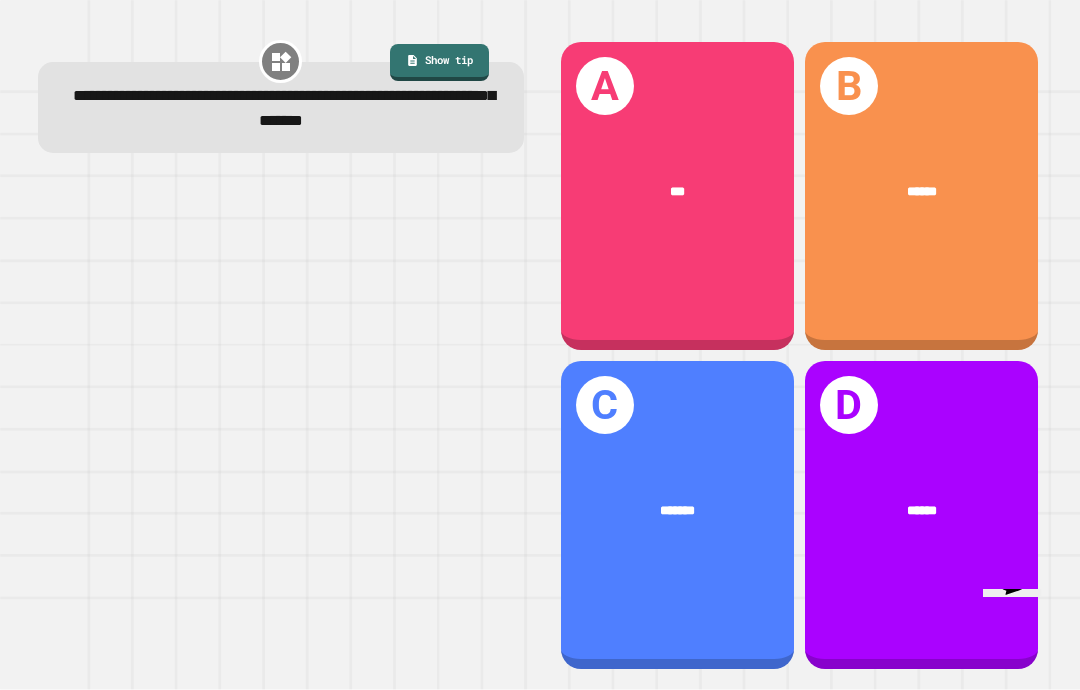 click on "*******" at bounding box center (678, 510) 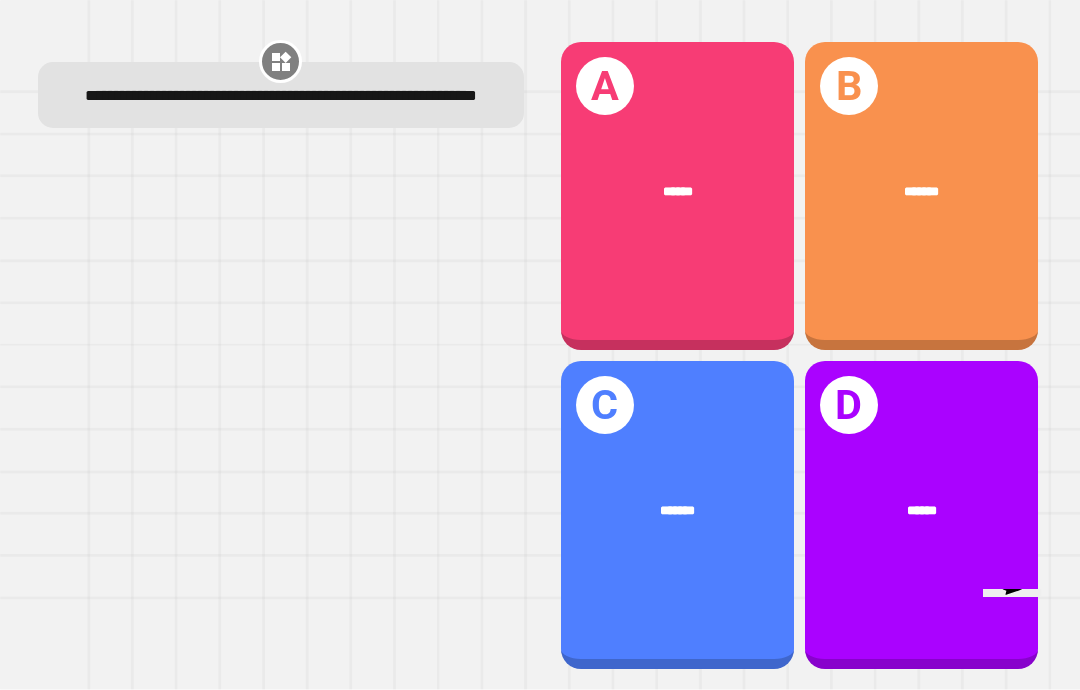click on "A ******" at bounding box center [677, 196] 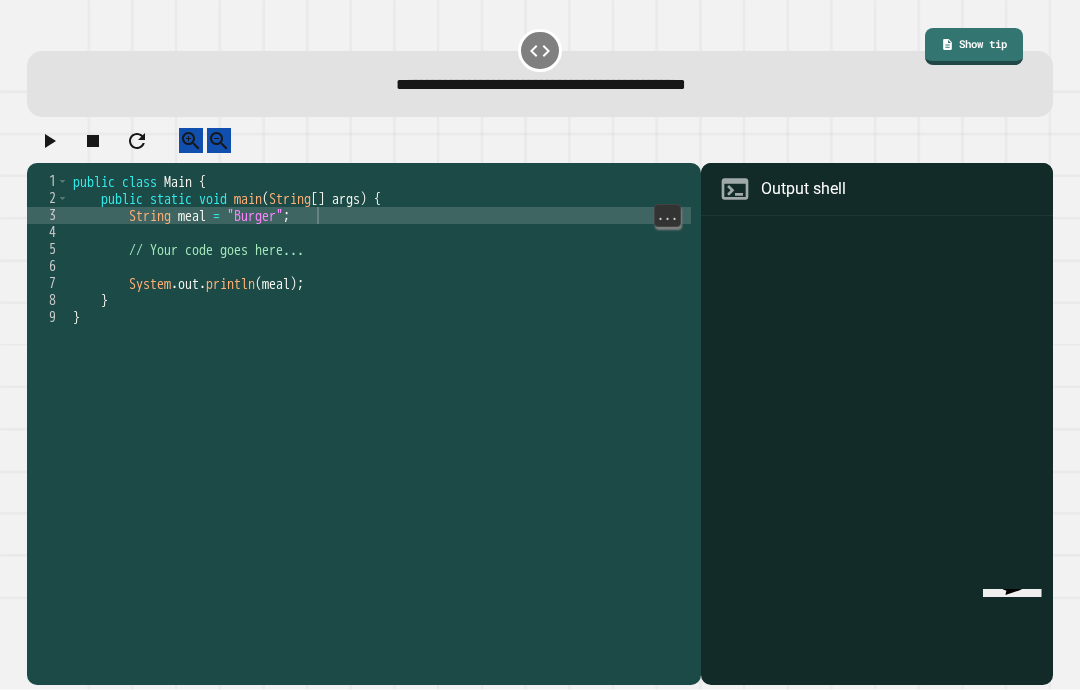 click on "public   class   Main   {      public   static   void   main ( String [ ]   args )   {           String   meal   =   "Burger" ;                     // Your code goes here...                     System . out . println ( meal ) ;      } }" at bounding box center (380, 462) 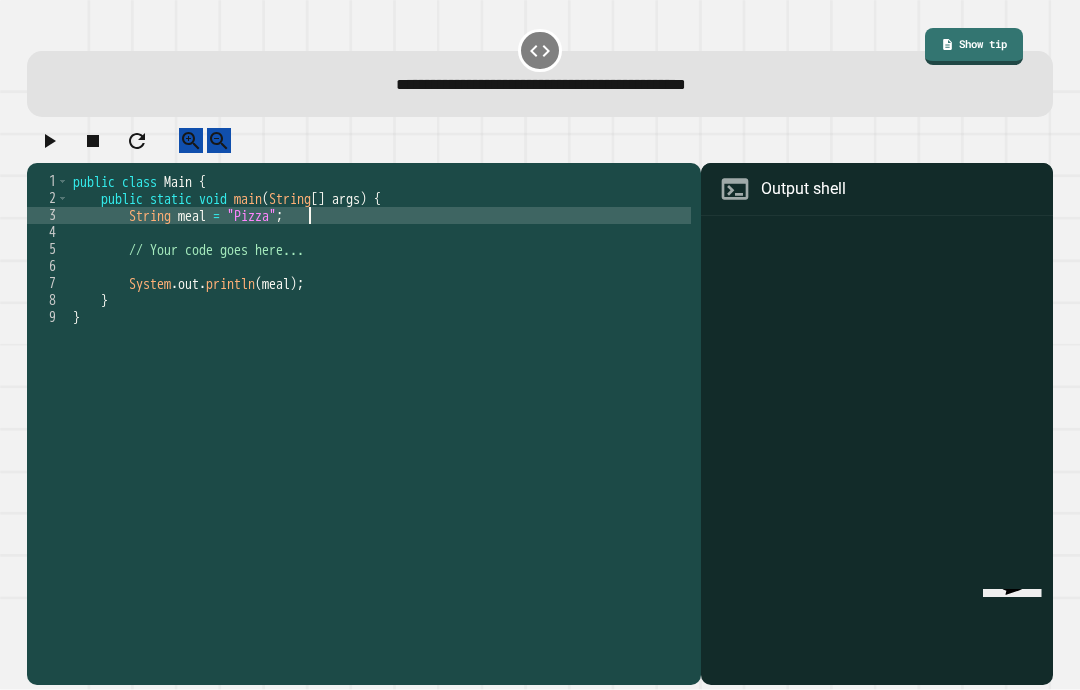 scroll, scrollTop: 18, scrollLeft: 65, axis: both 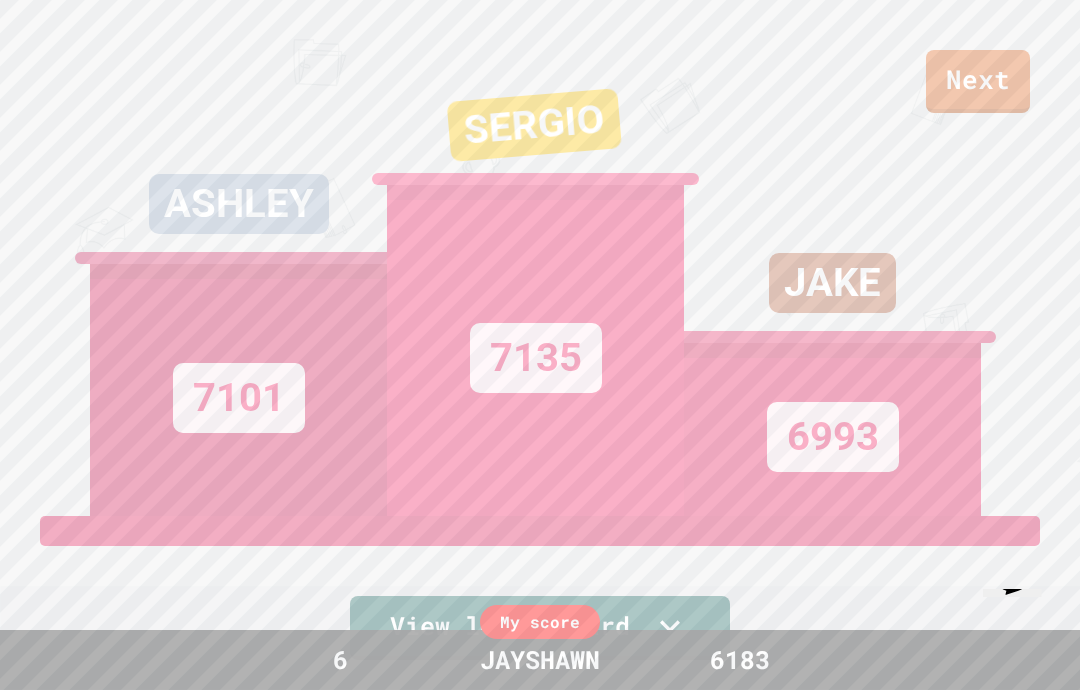 click on "Next" at bounding box center (978, 81) 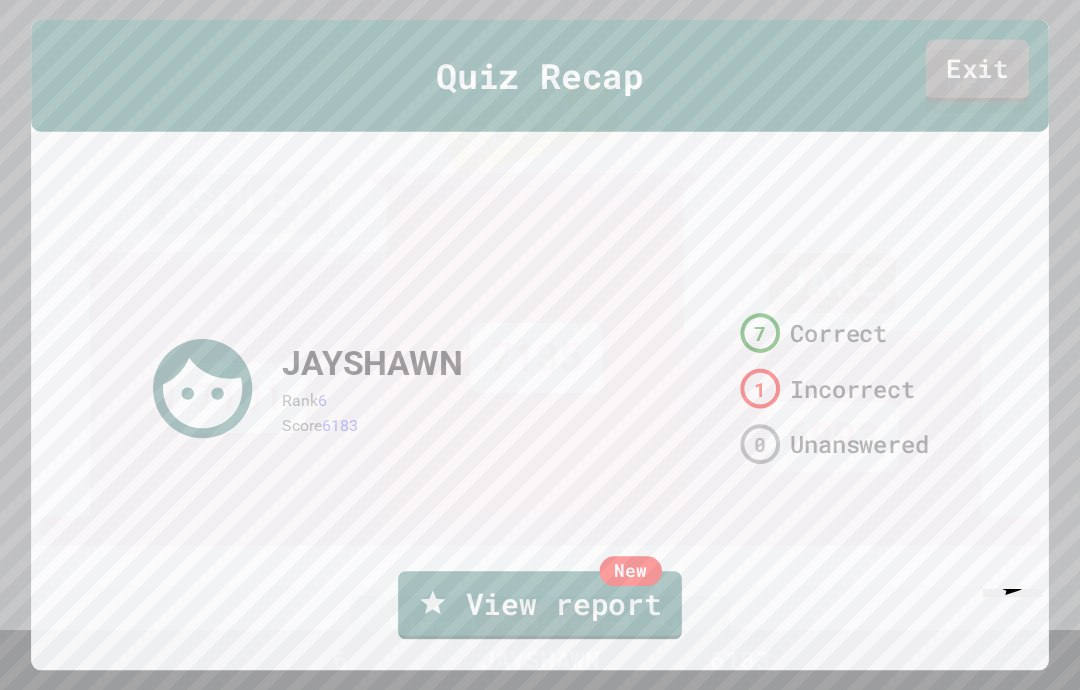 click on "Exit" at bounding box center [977, 71] 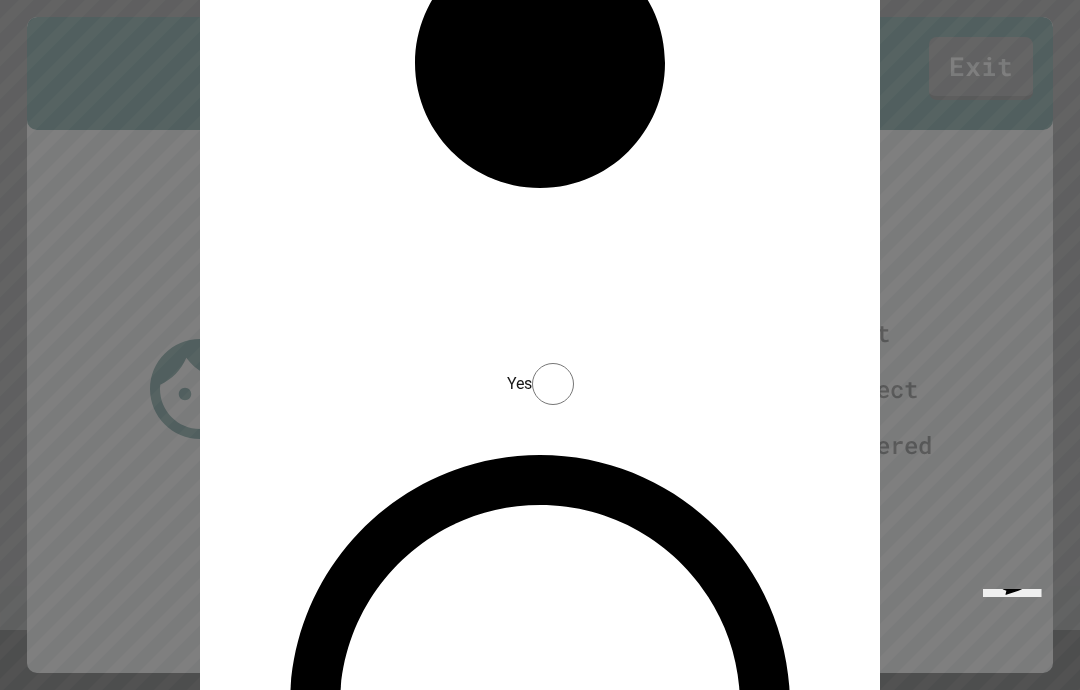 click on "Submit" at bounding box center (540, 1701) 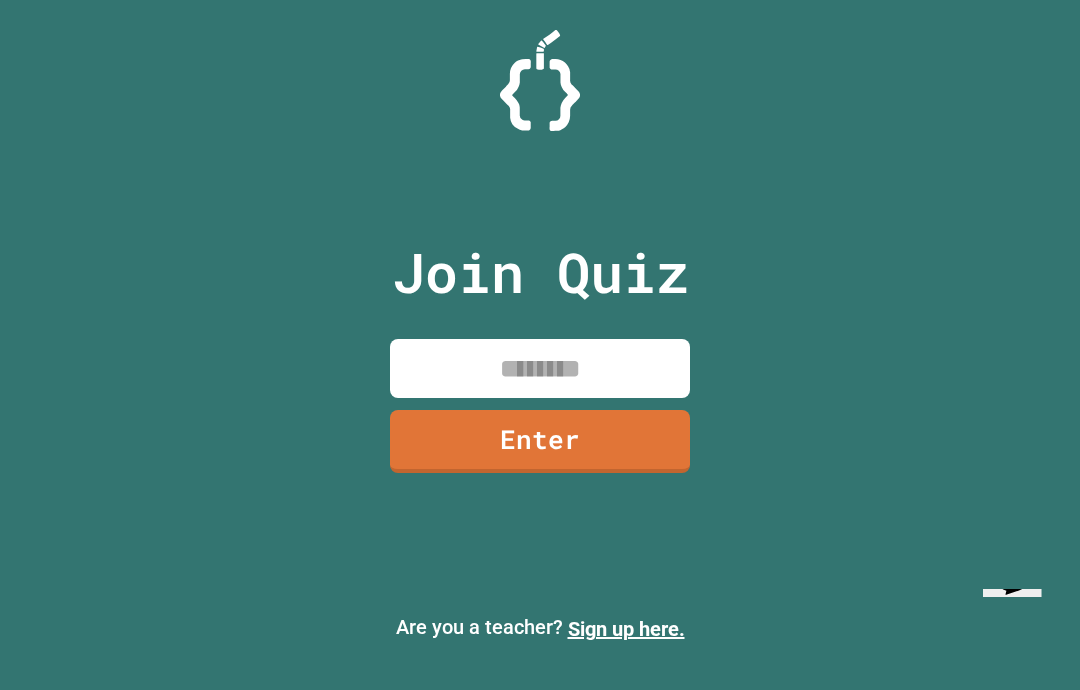 click at bounding box center [540, 368] 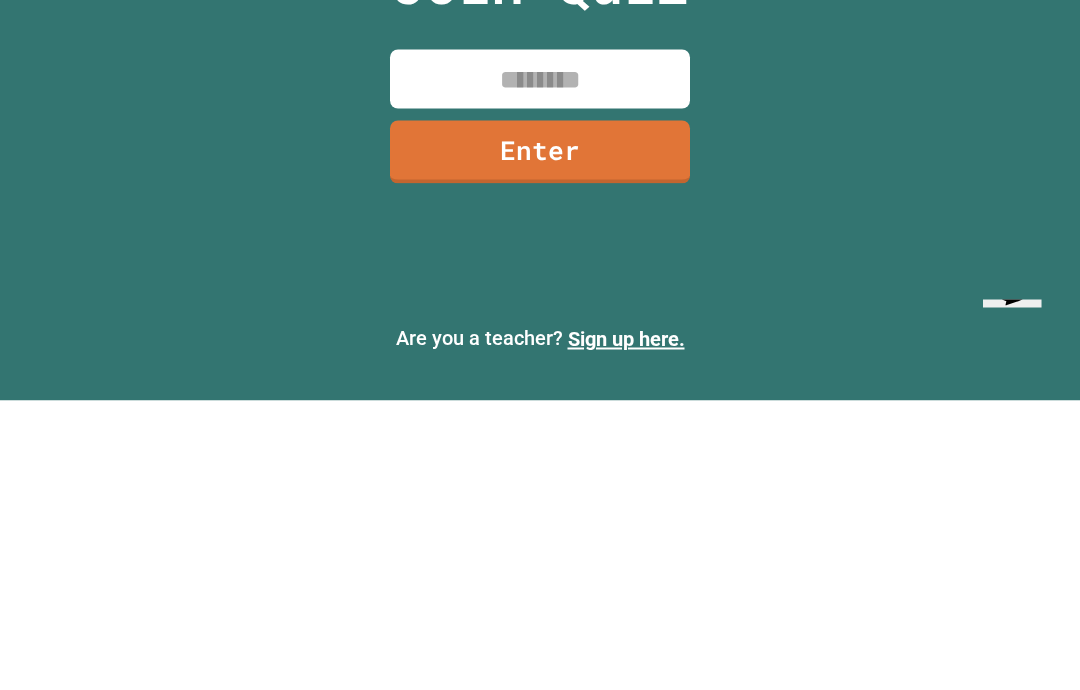 type on "*" 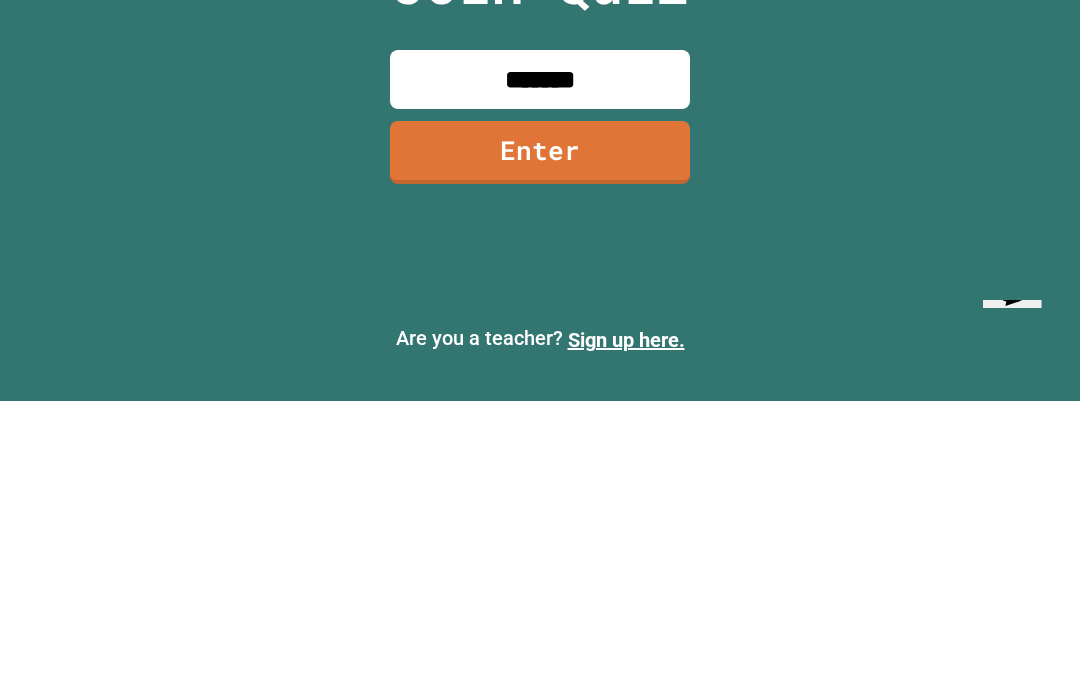 type on "********" 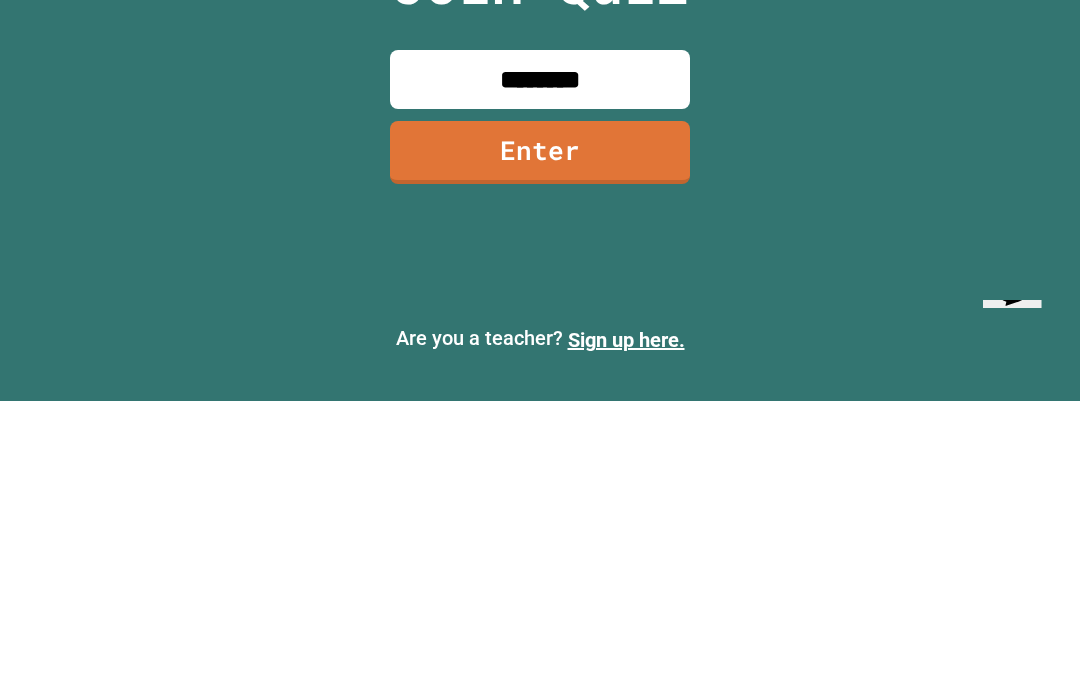click on "Enter" at bounding box center [540, 441] 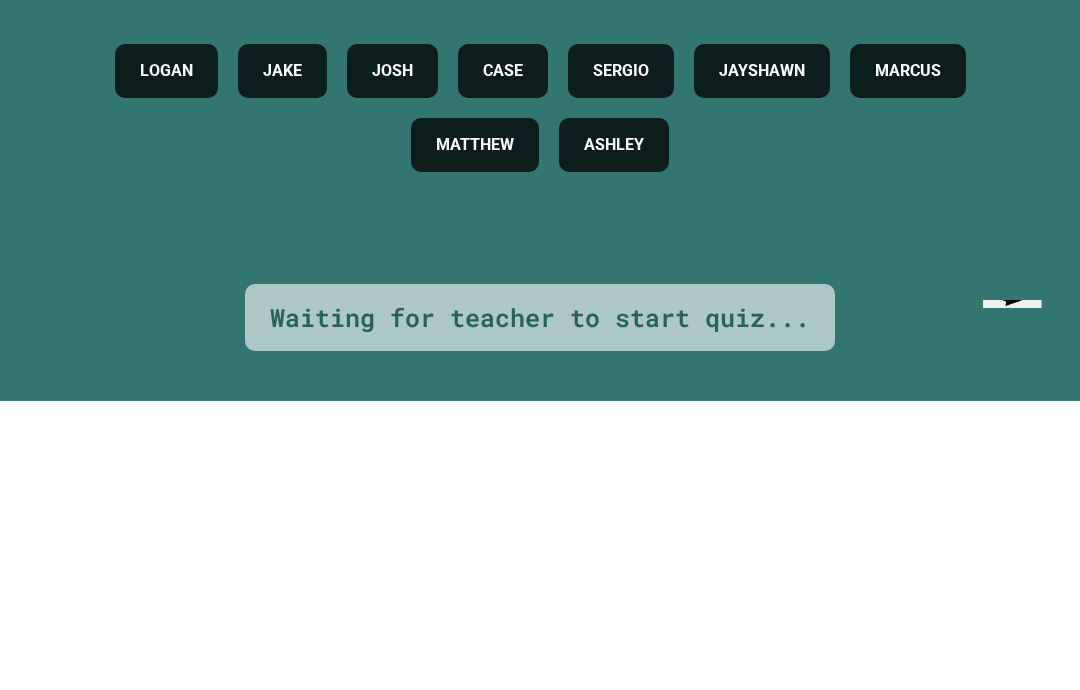 scroll, scrollTop: 80, scrollLeft: 0, axis: vertical 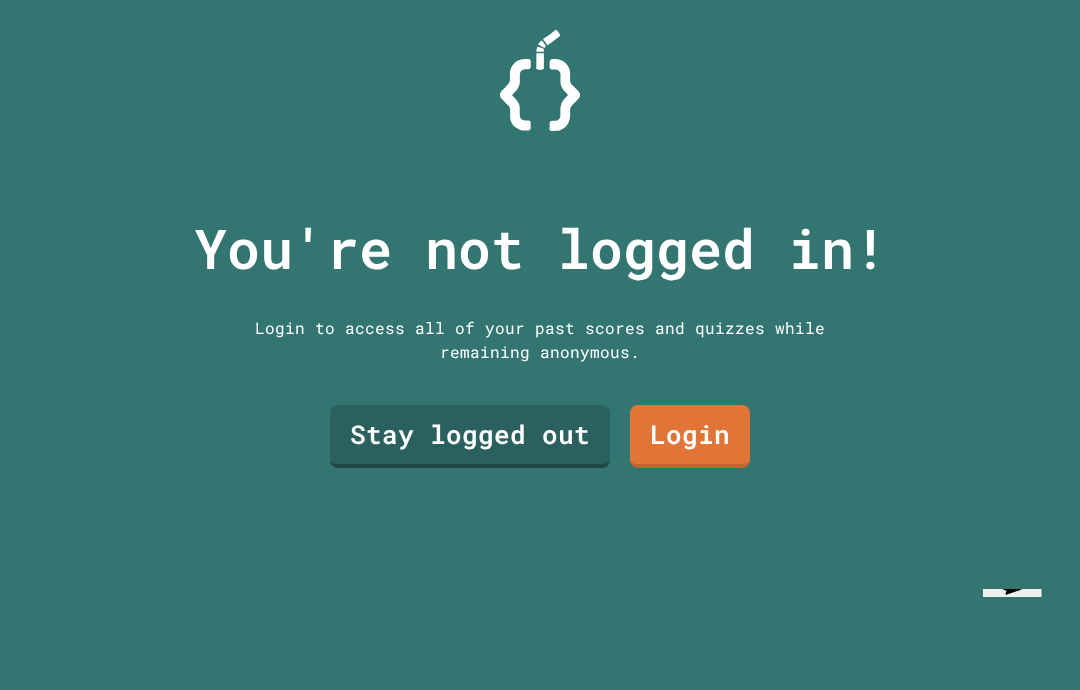 click on "Login" at bounding box center [690, 436] 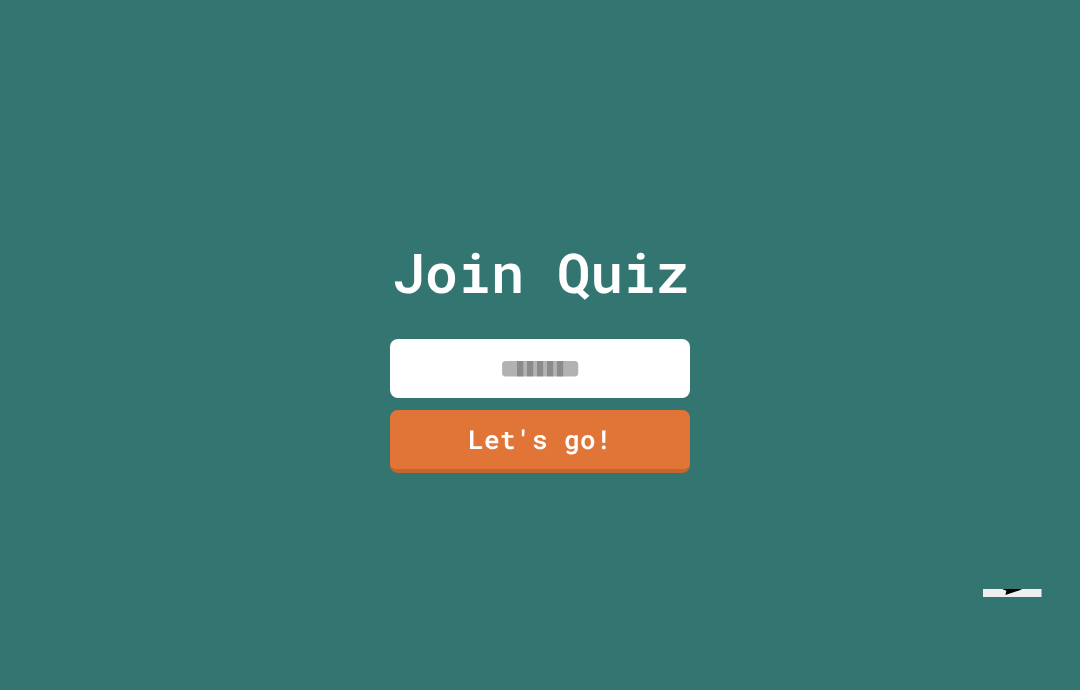 click at bounding box center [540, 368] 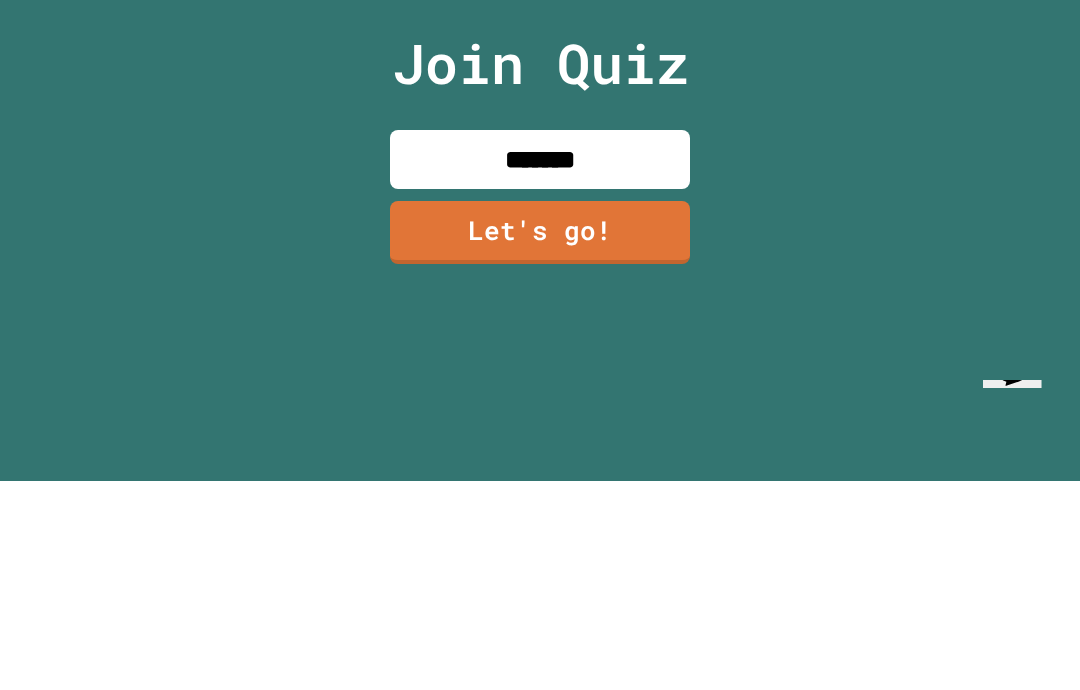 type on "********" 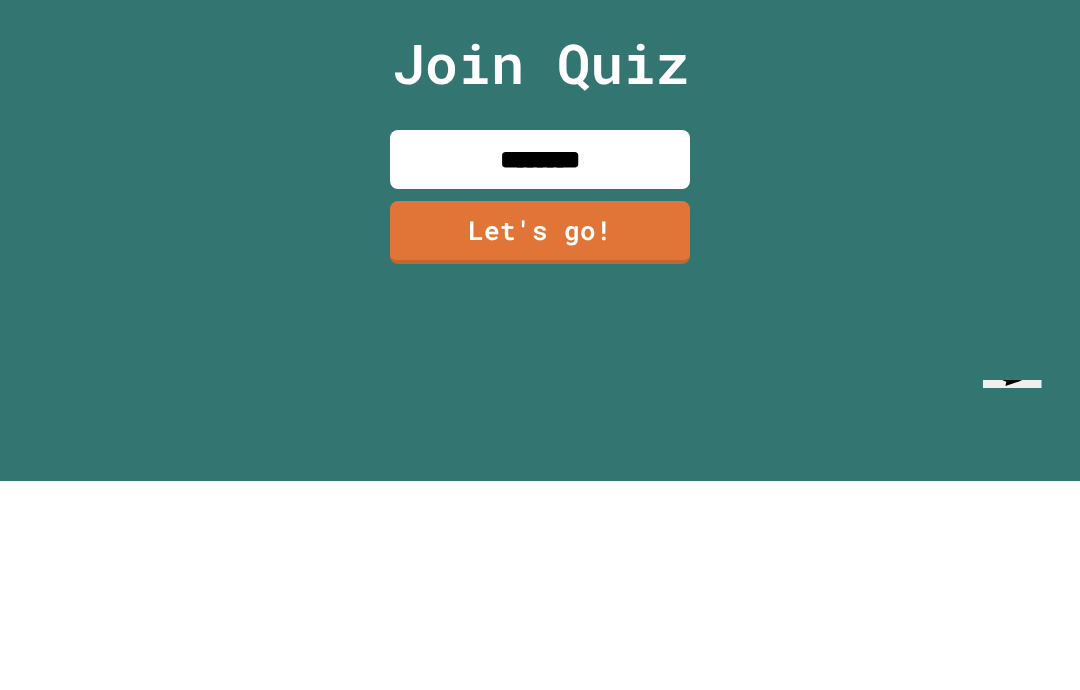 click on "Let's go!" at bounding box center (540, 441) 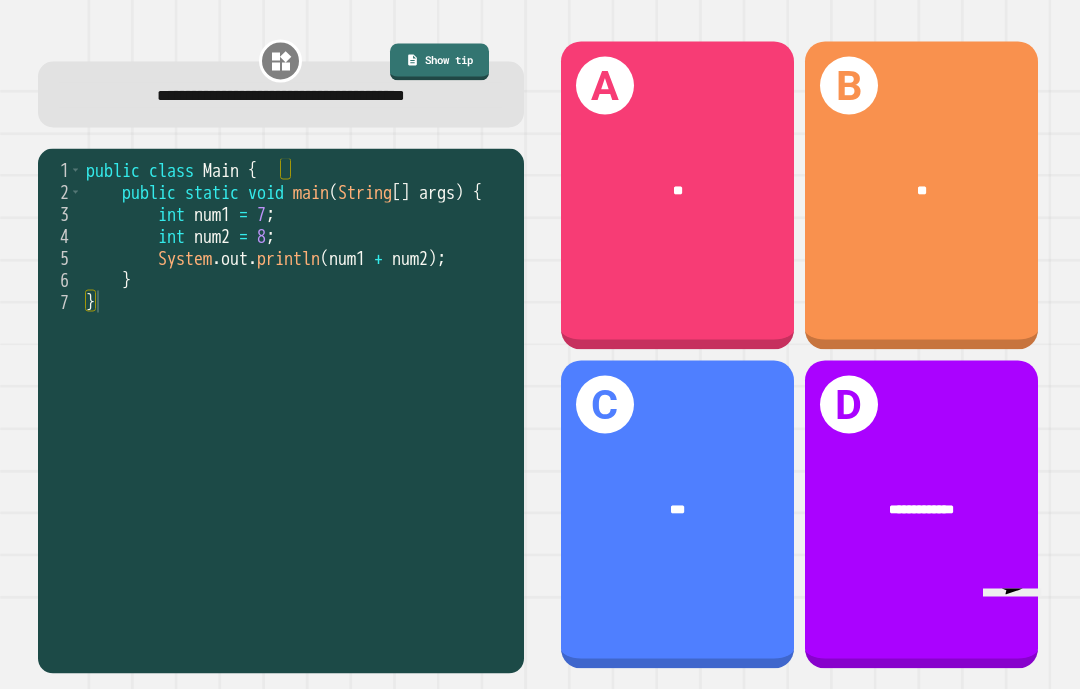 scroll, scrollTop: 0, scrollLeft: 0, axis: both 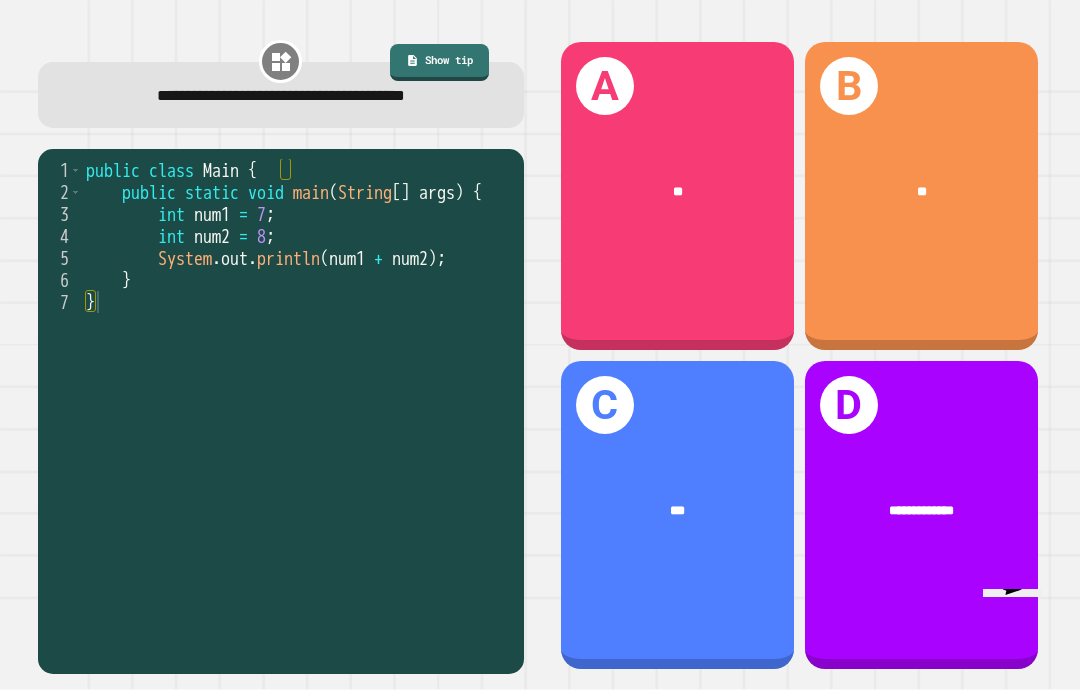 click on "***" at bounding box center (677, 510) 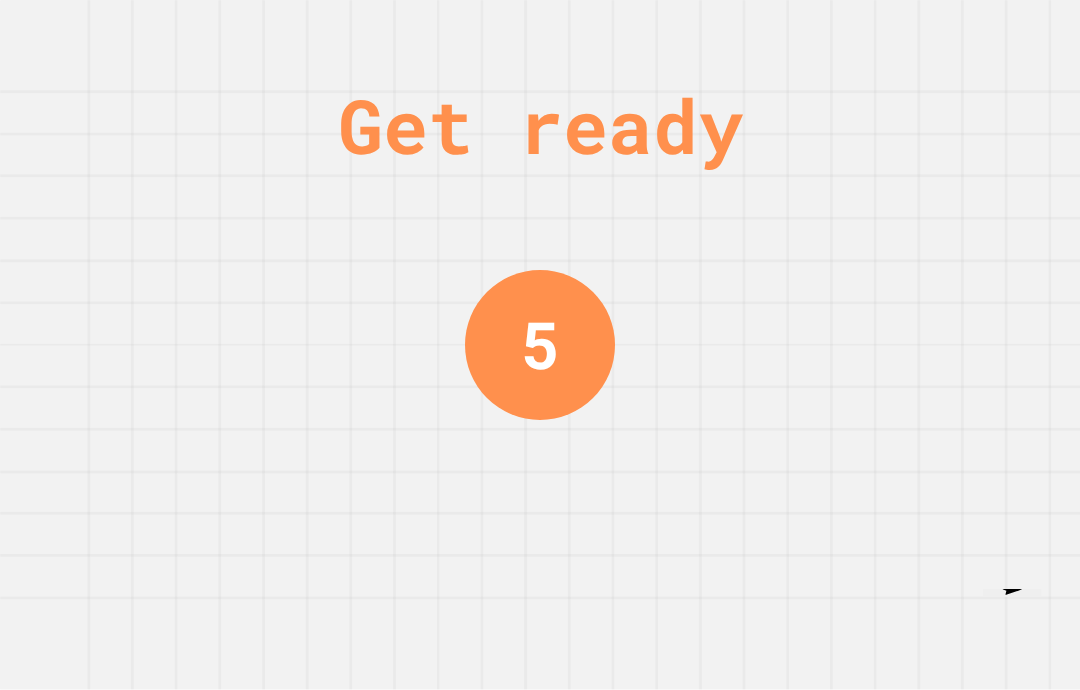 scroll, scrollTop: 80, scrollLeft: 0, axis: vertical 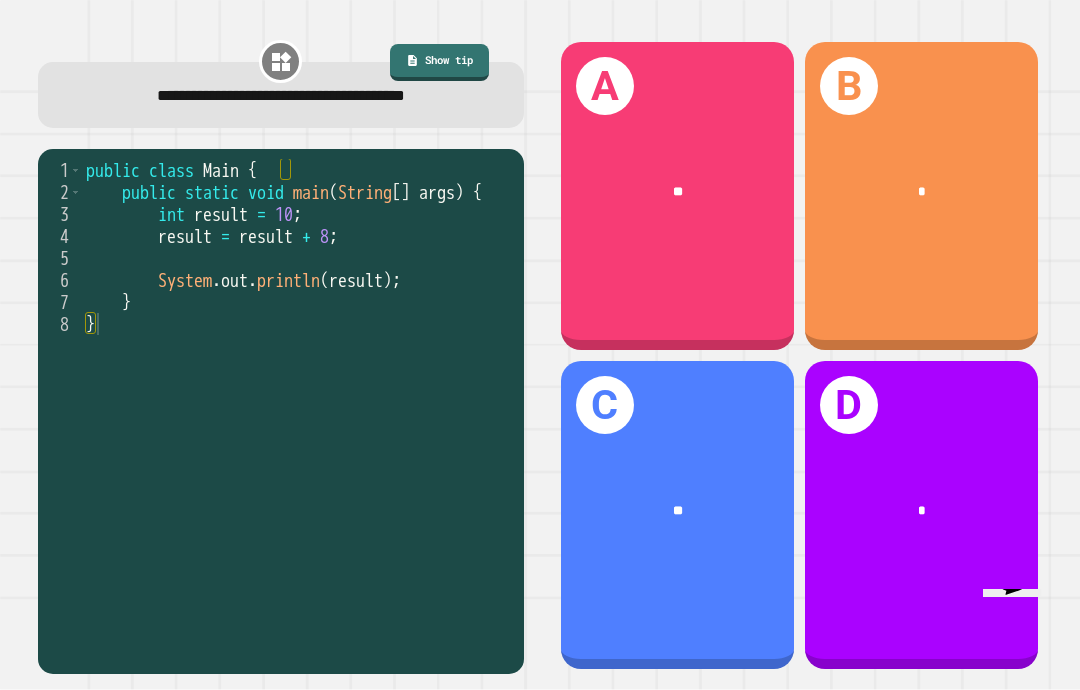 click on "**" at bounding box center (677, 510) 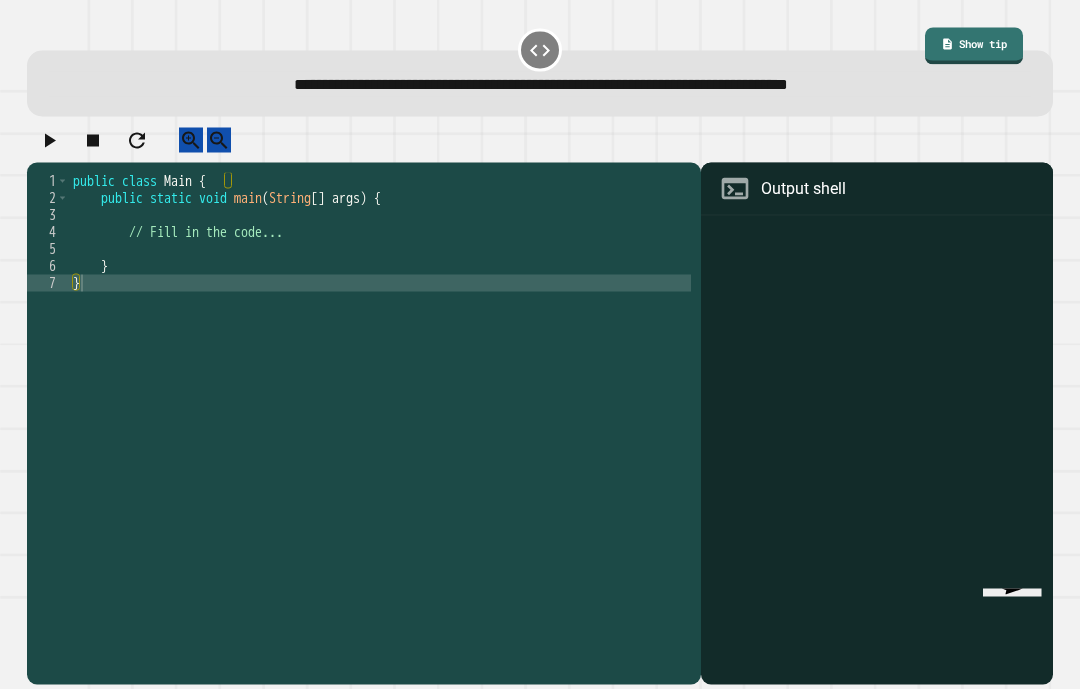scroll, scrollTop: 0, scrollLeft: 0, axis: both 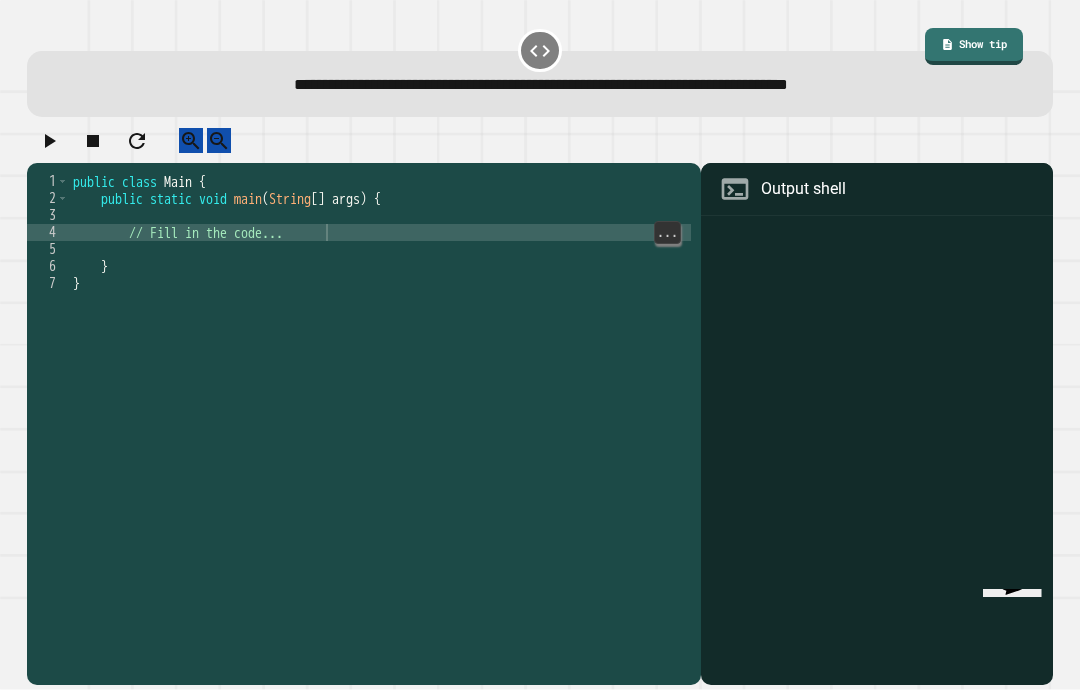 click on "public   class   Main   {      public   static   void   main ( String [ ]   args )   {           // Fill in the code...      } }" at bounding box center (380, 462) 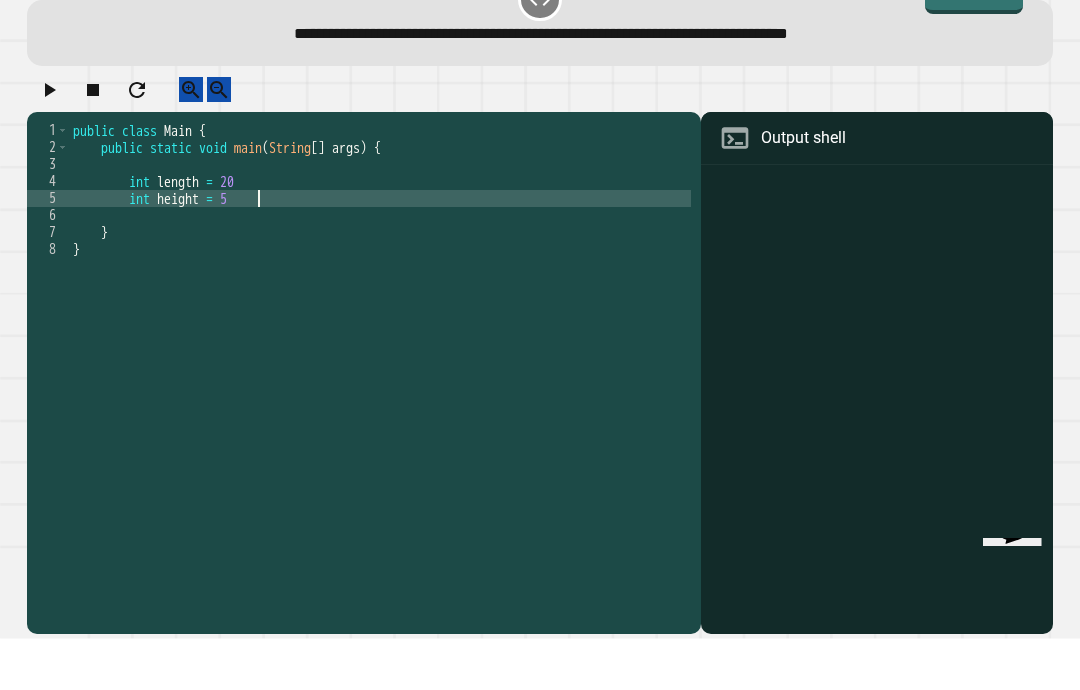 scroll, scrollTop: 18, scrollLeft: 39, axis: both 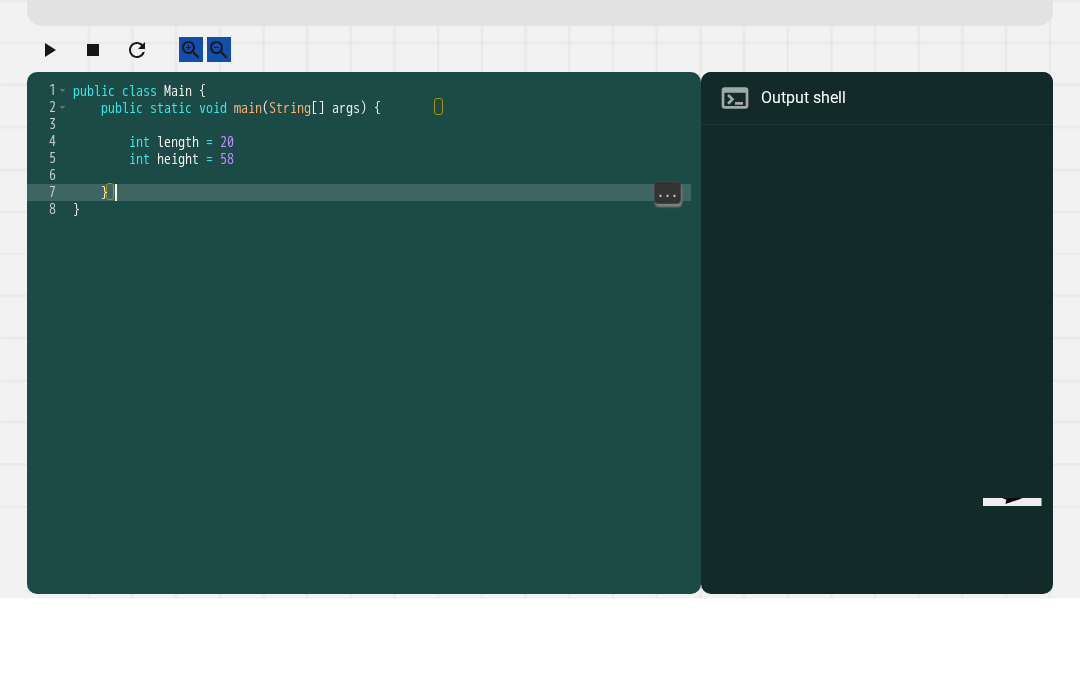 click on "public   class   Main   {      public   static   void   main ( String [ ]   args )   {           int   length   =   [NUMBER]           int   height   =   [NUMBER]      } }" at bounding box center (380, 462) 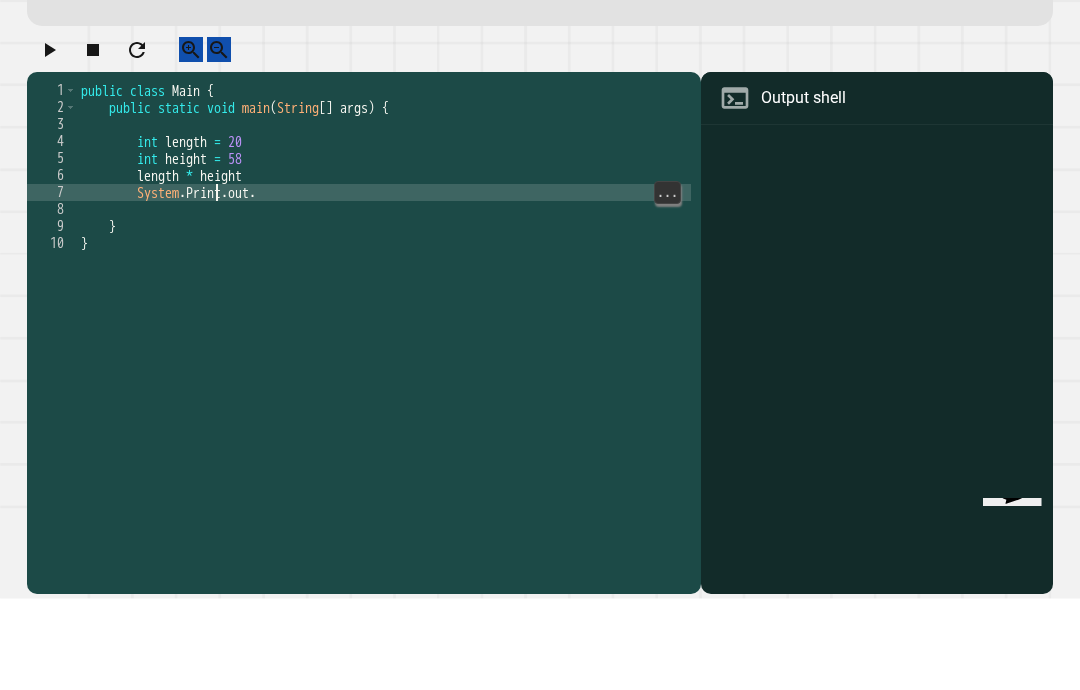 scroll, scrollTop: 18, scrollLeft: 70, axis: both 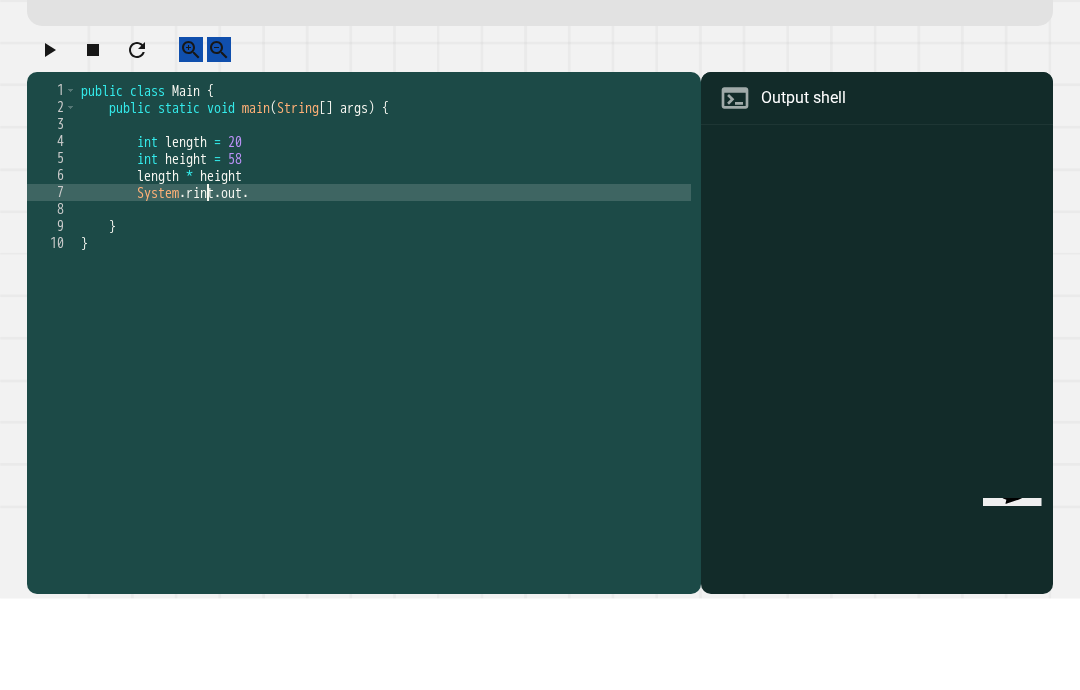 type on "*********" 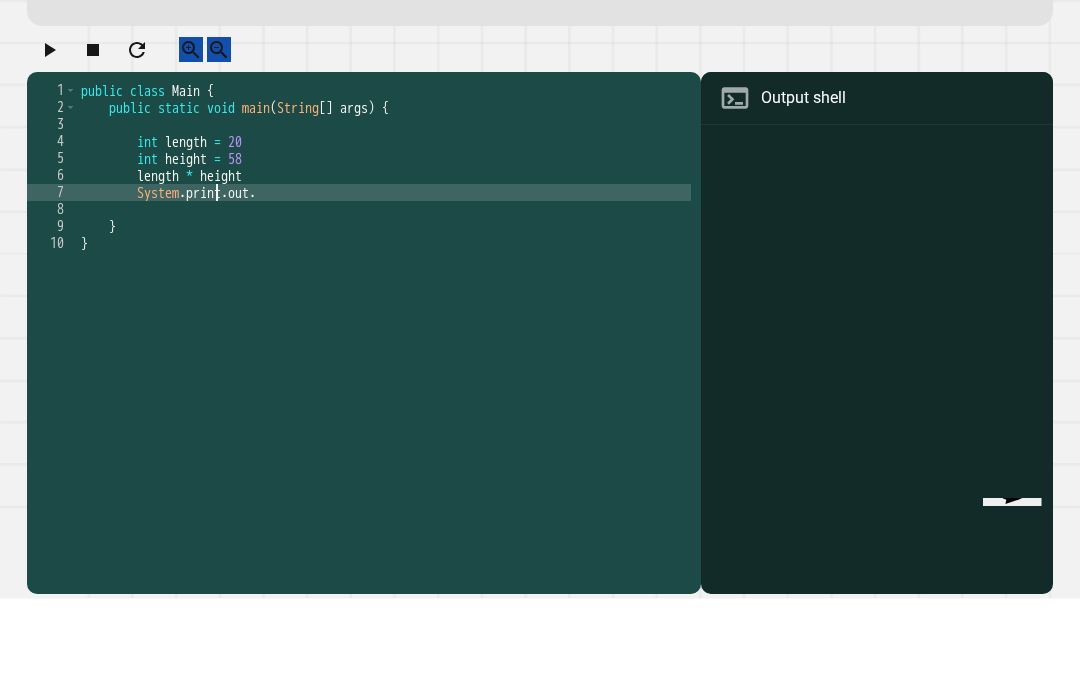 scroll, scrollTop: 18, scrollLeft: 31, axis: both 